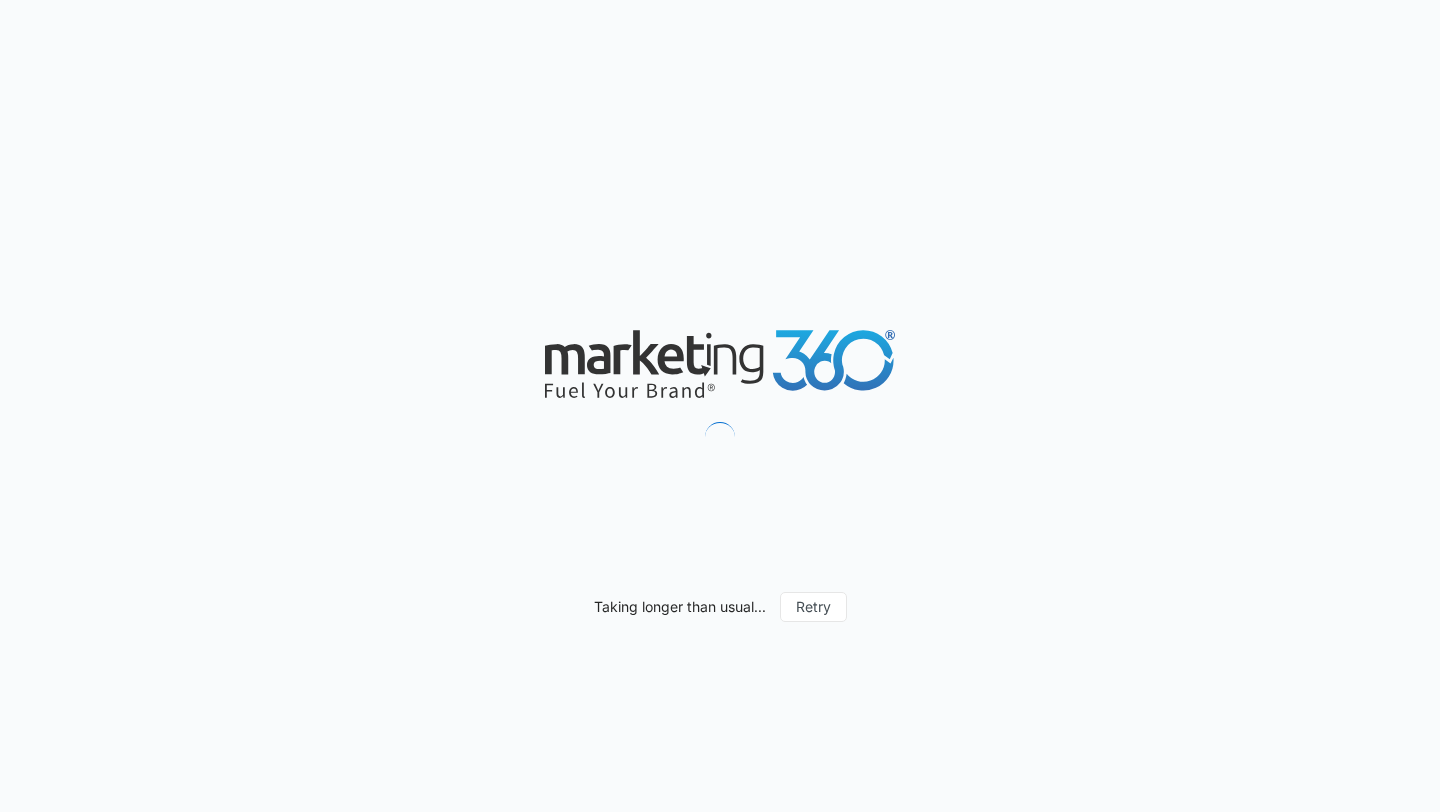 scroll, scrollTop: 0, scrollLeft: 0, axis: both 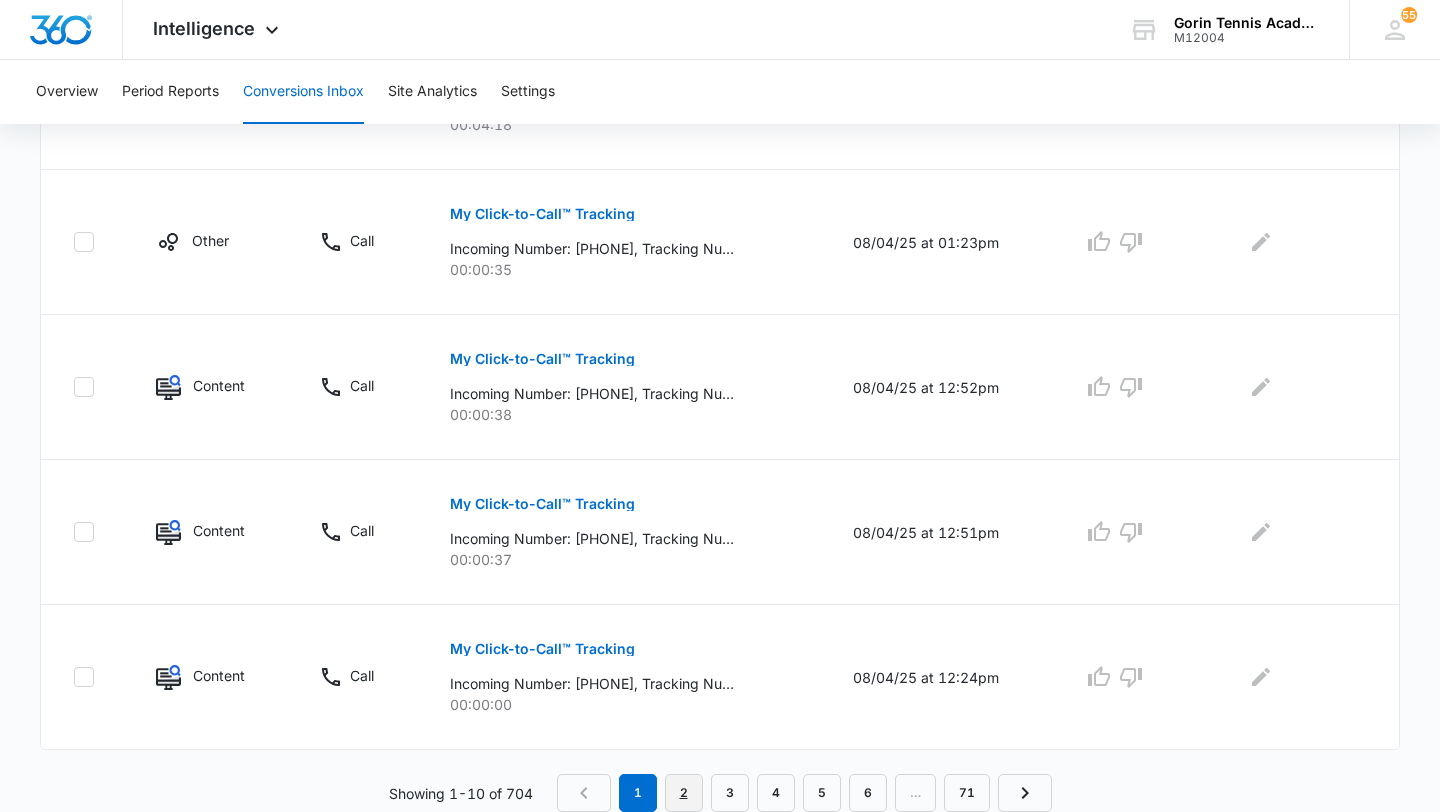 click on "2" at bounding box center (684, 793) 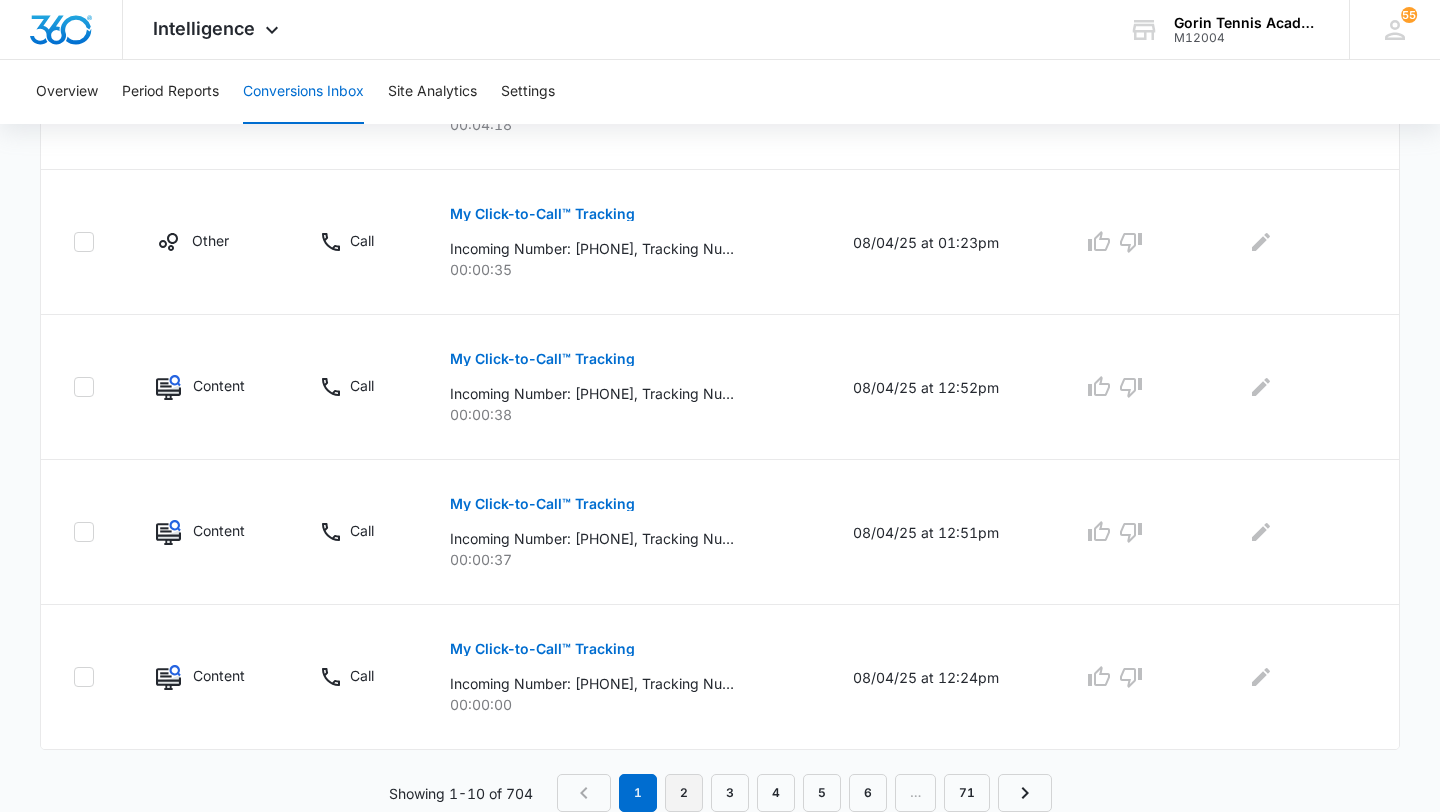 scroll, scrollTop: 0, scrollLeft: 0, axis: both 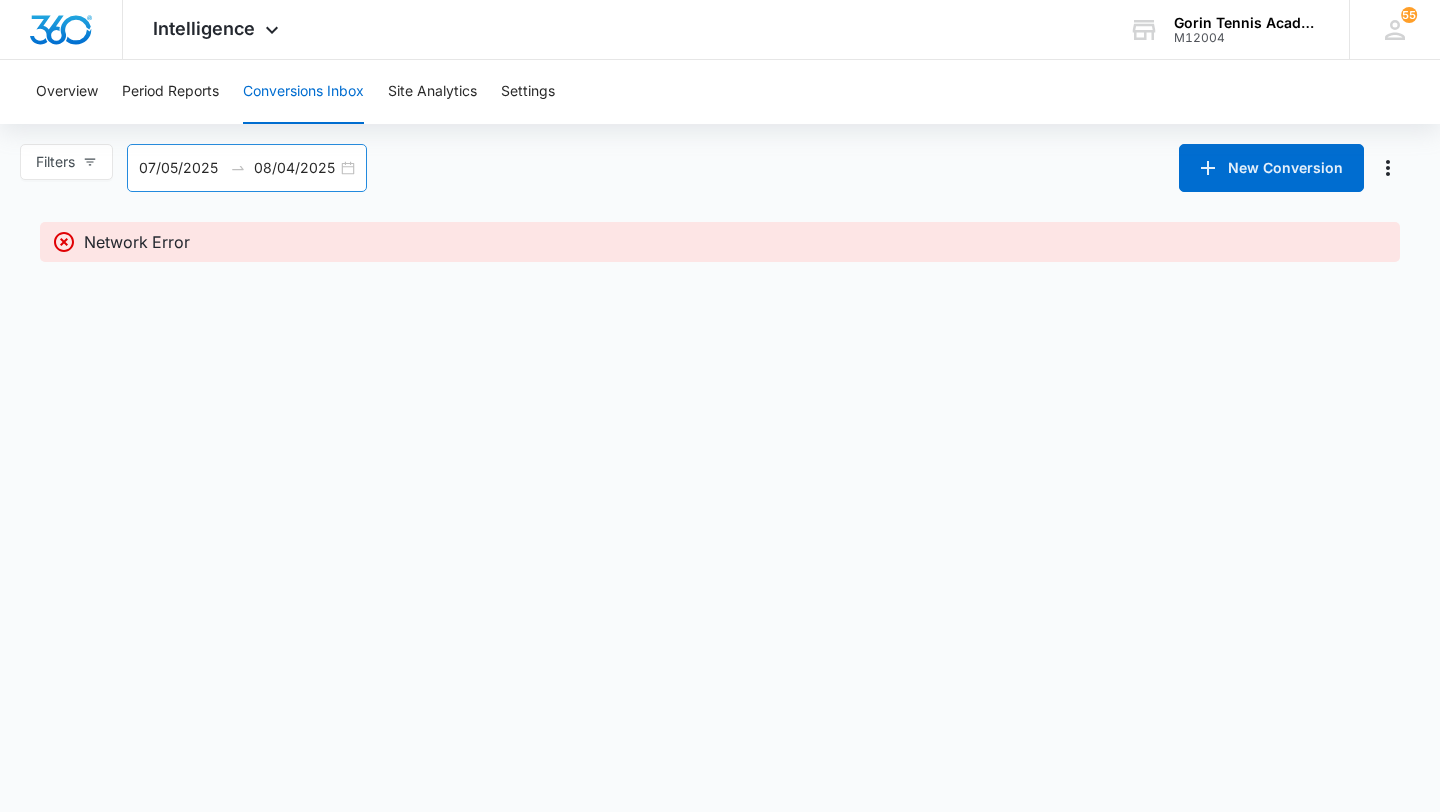 click on "08/04/2025" at bounding box center (295, 168) 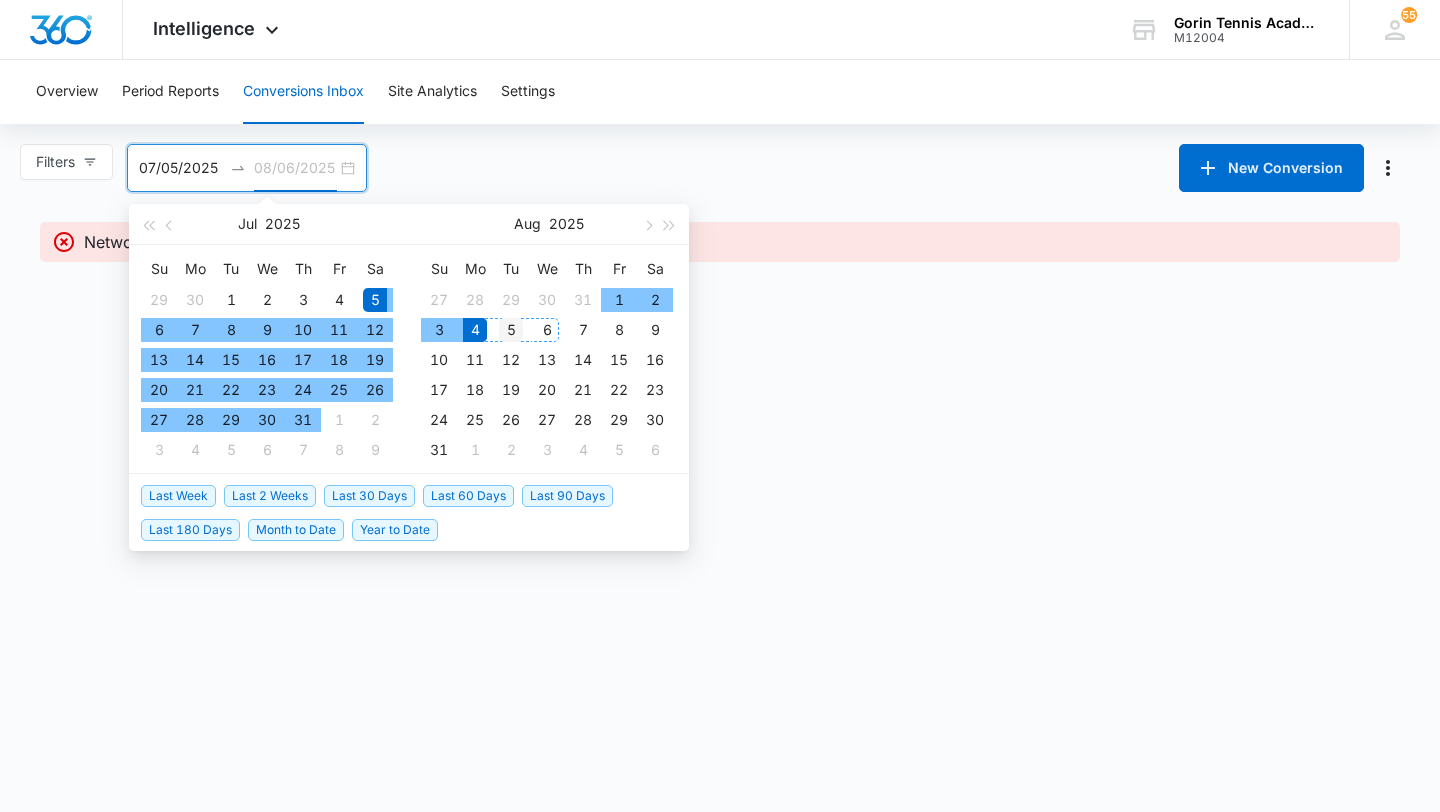 type on "08/05/2025" 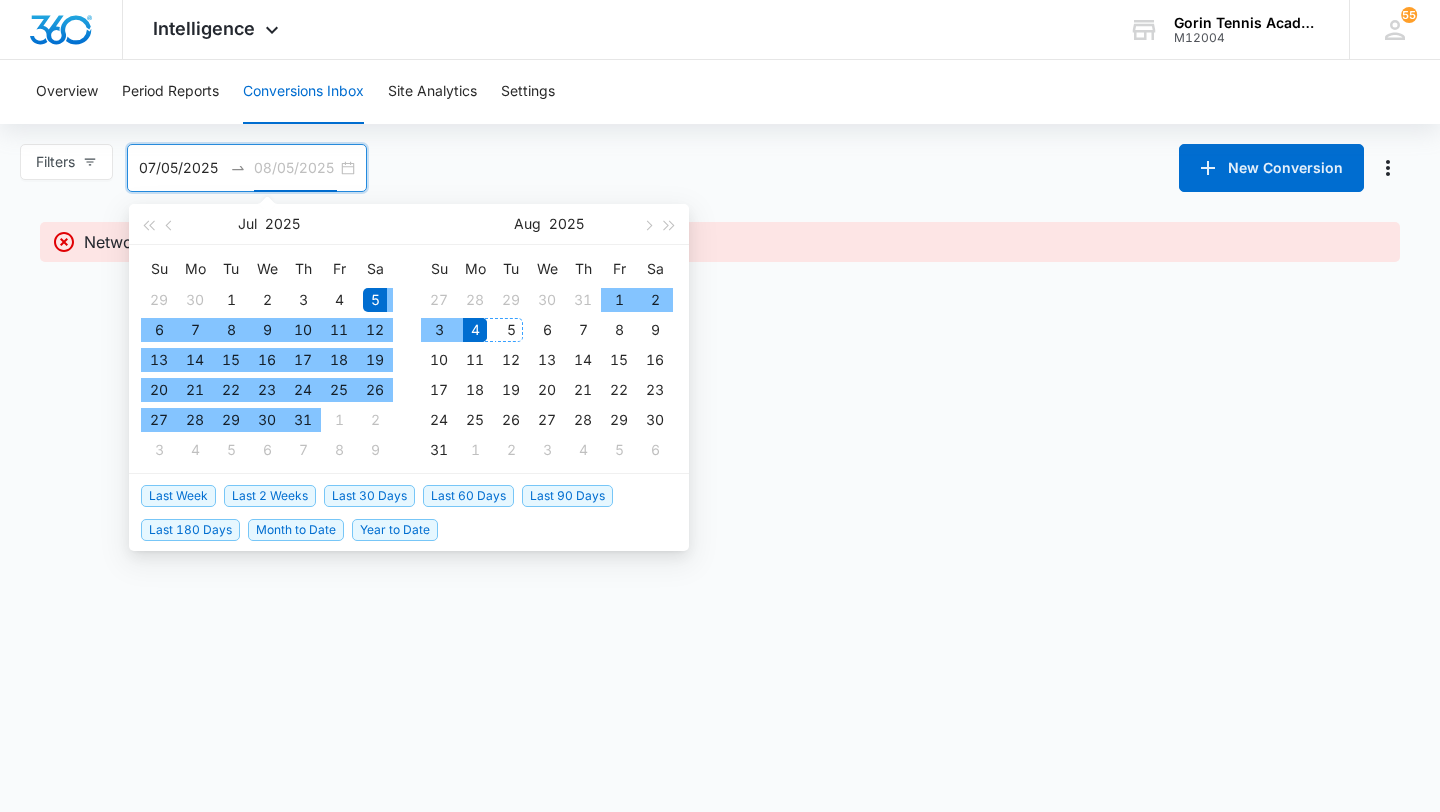 click on "5" at bounding box center [511, 330] 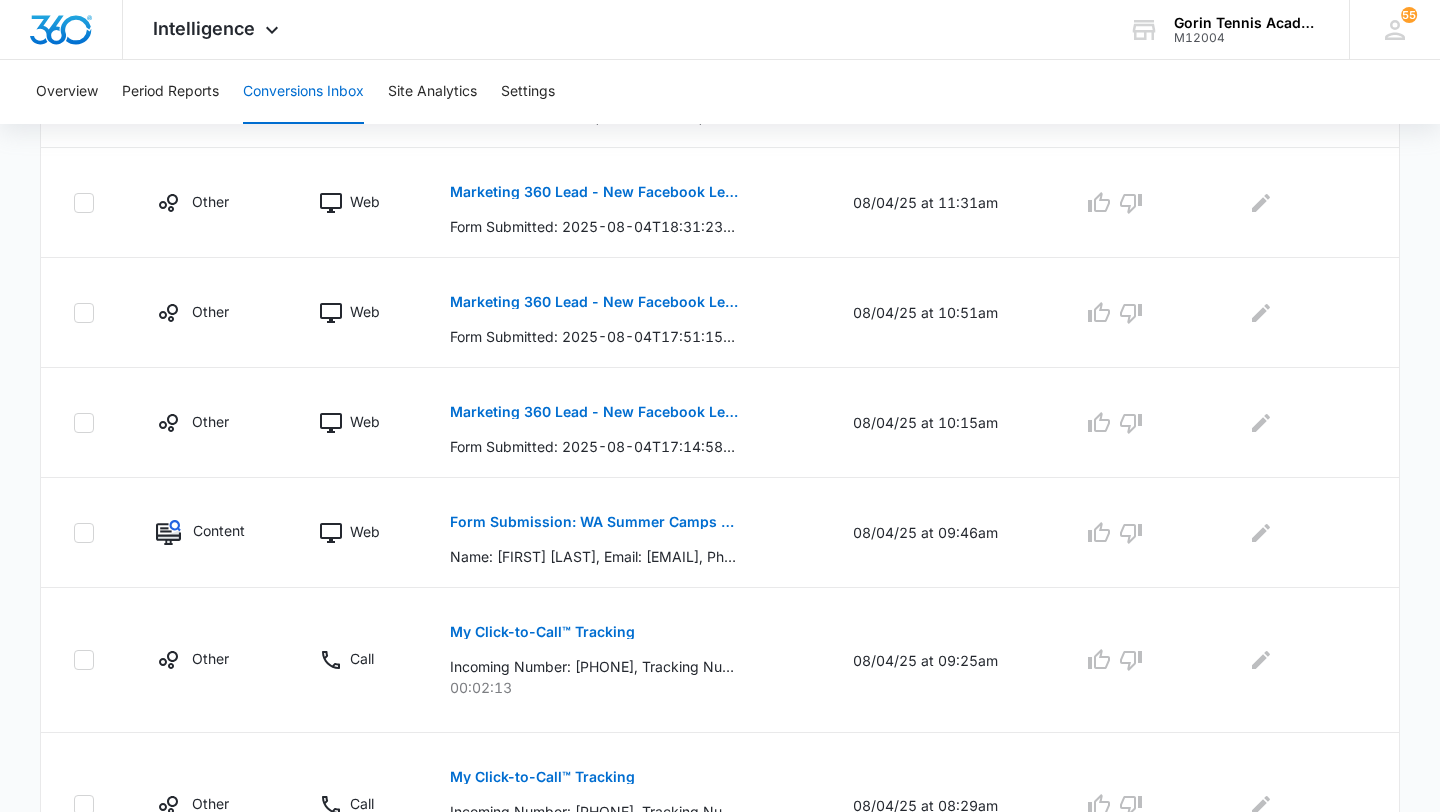 scroll, scrollTop: 1155, scrollLeft: 0, axis: vertical 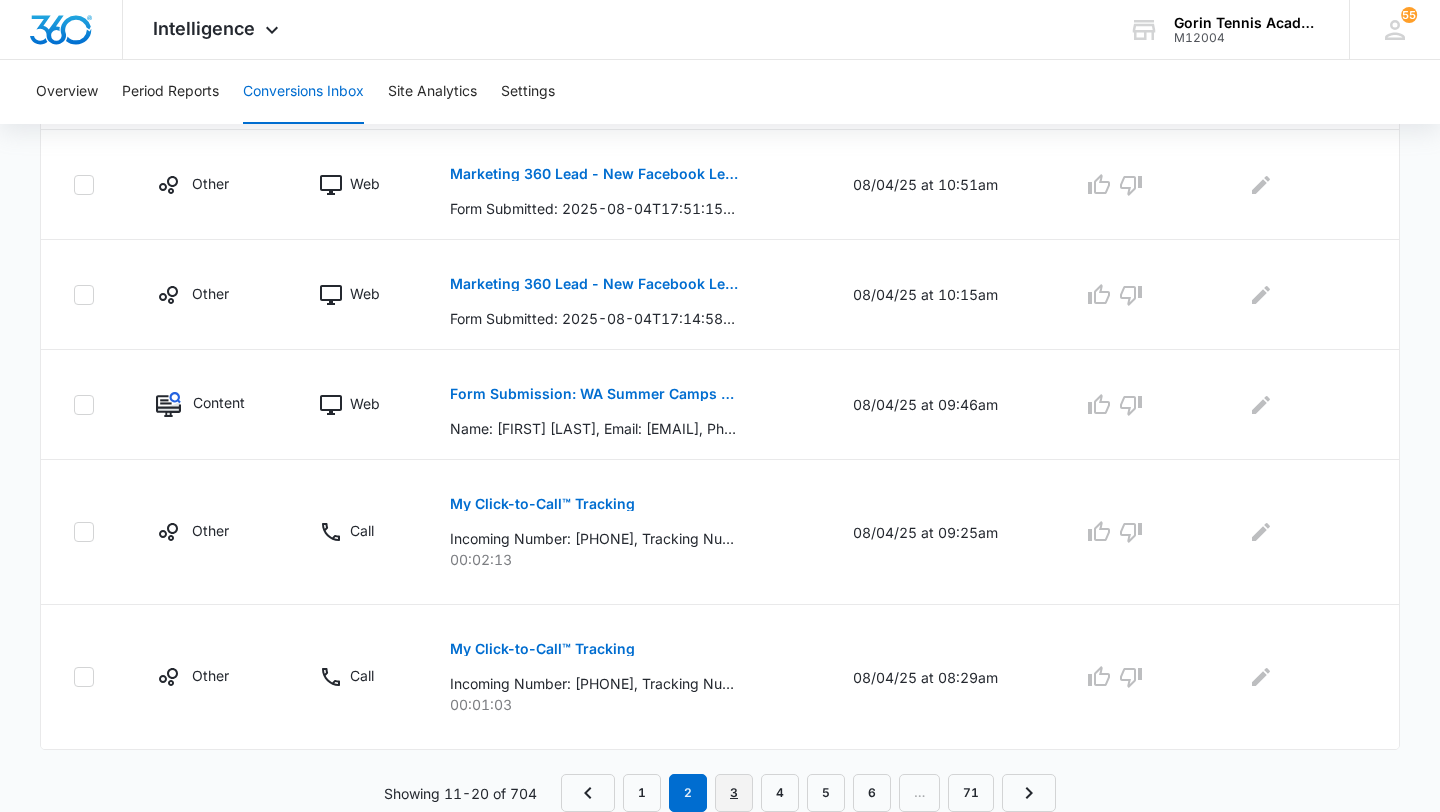 click on "3" at bounding box center [734, 793] 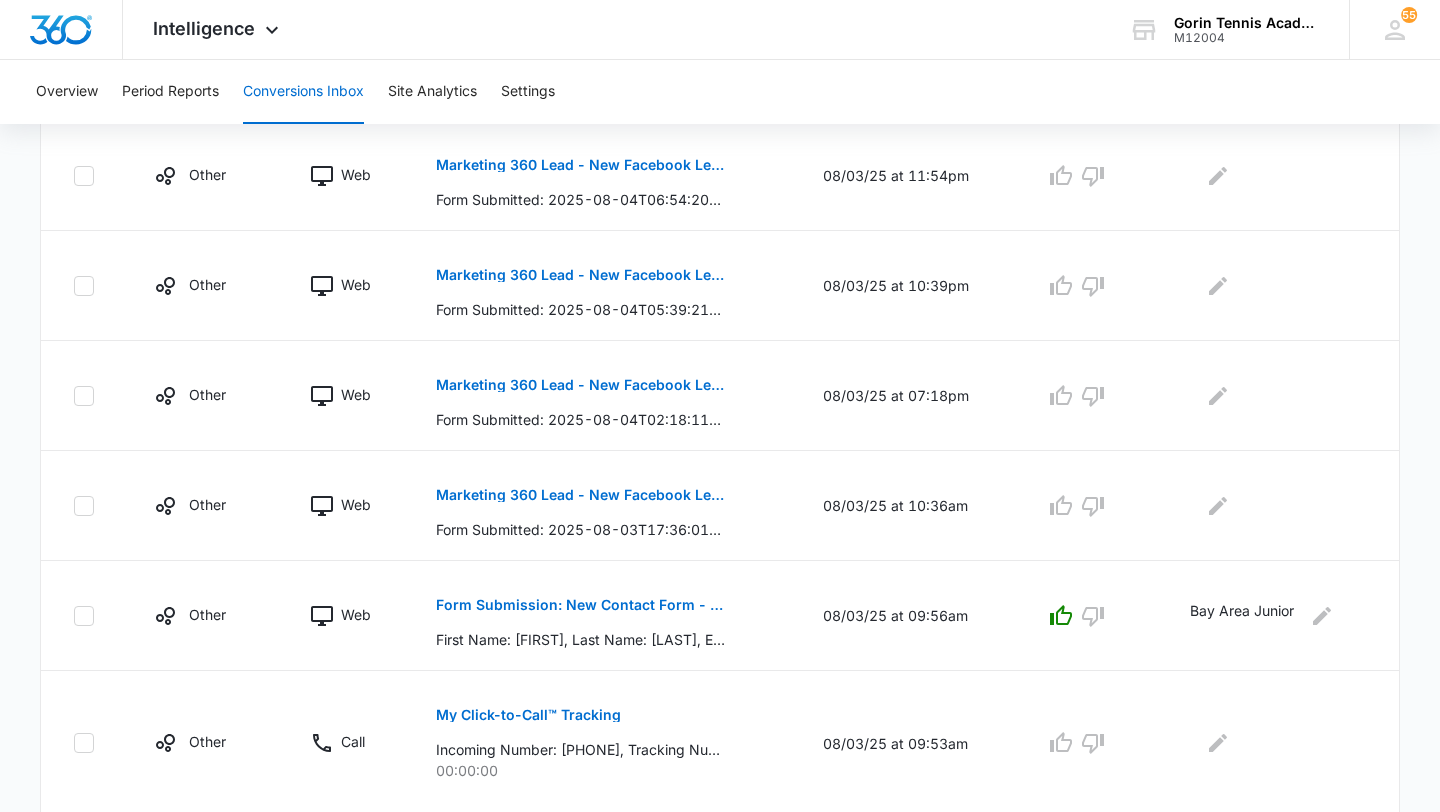 scroll, scrollTop: 1085, scrollLeft: 0, axis: vertical 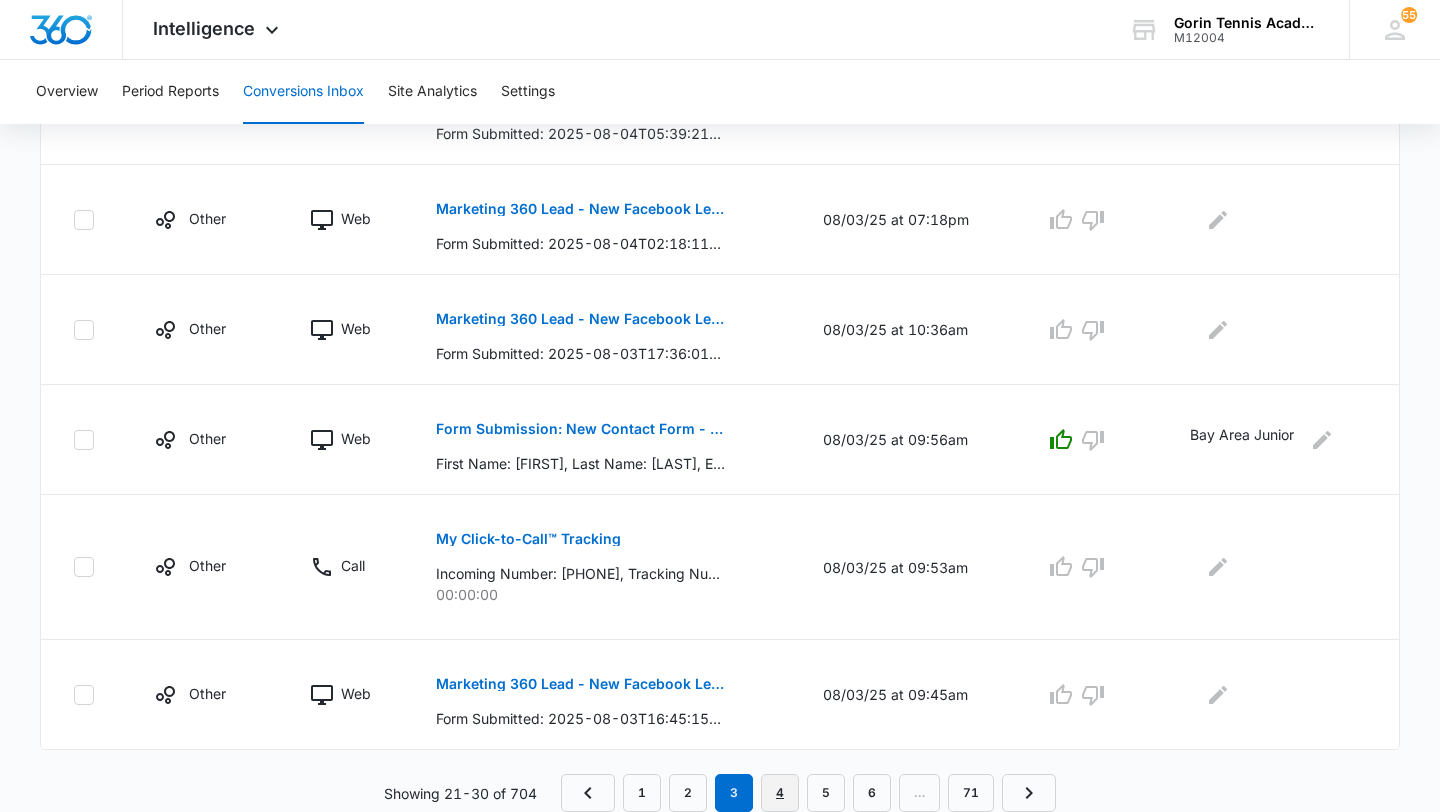 click on "4" at bounding box center (780, 793) 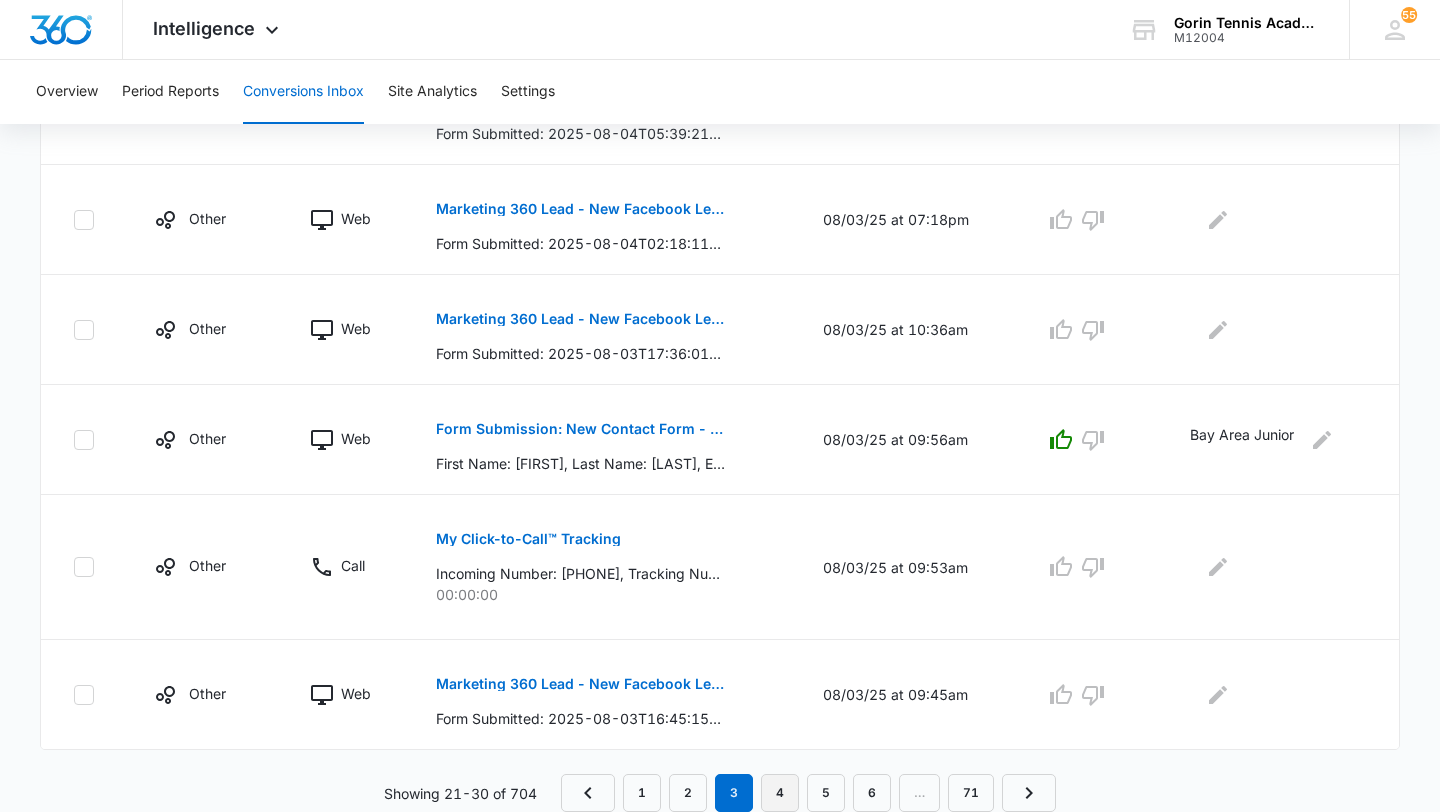scroll, scrollTop: 0, scrollLeft: 0, axis: both 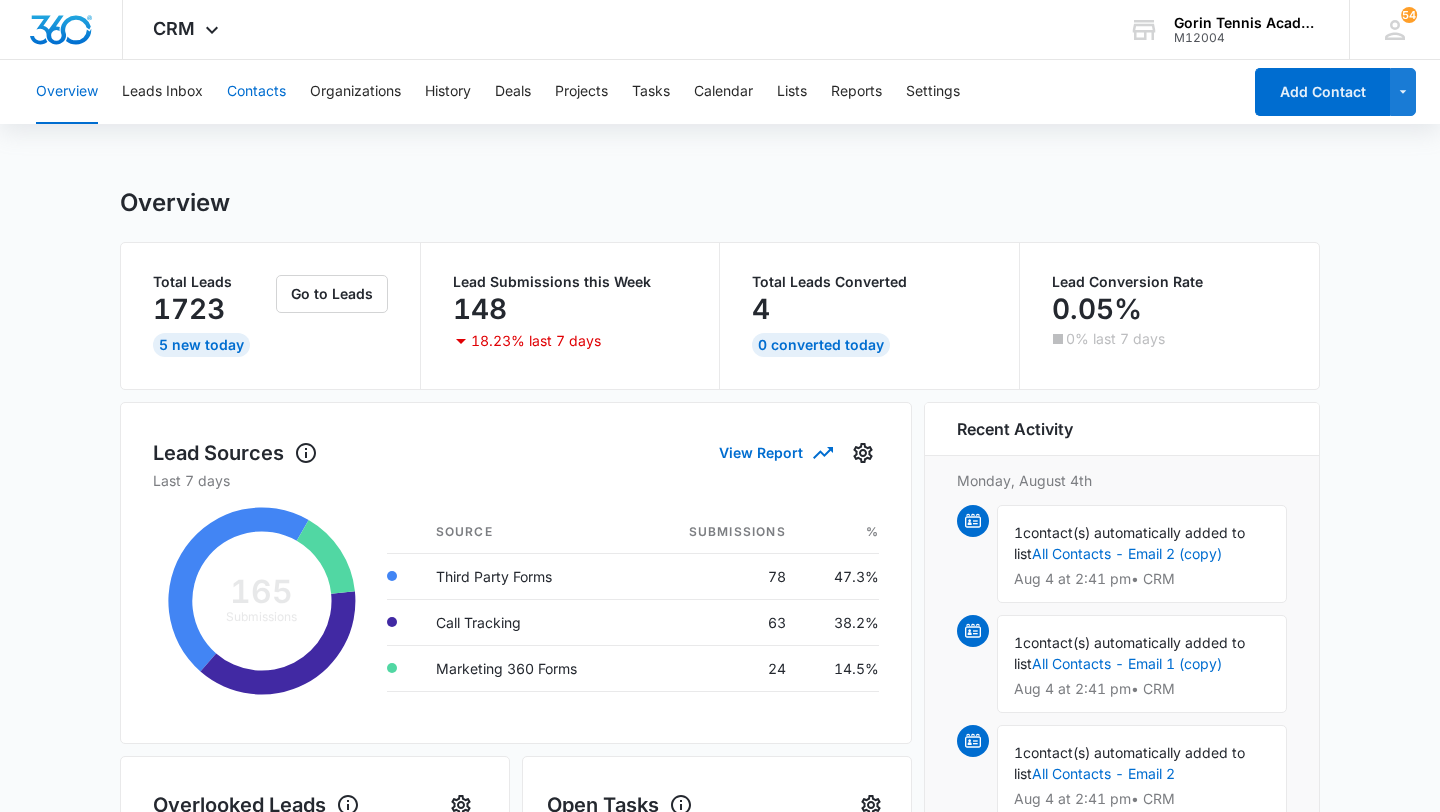click on "Contacts" at bounding box center (256, 92) 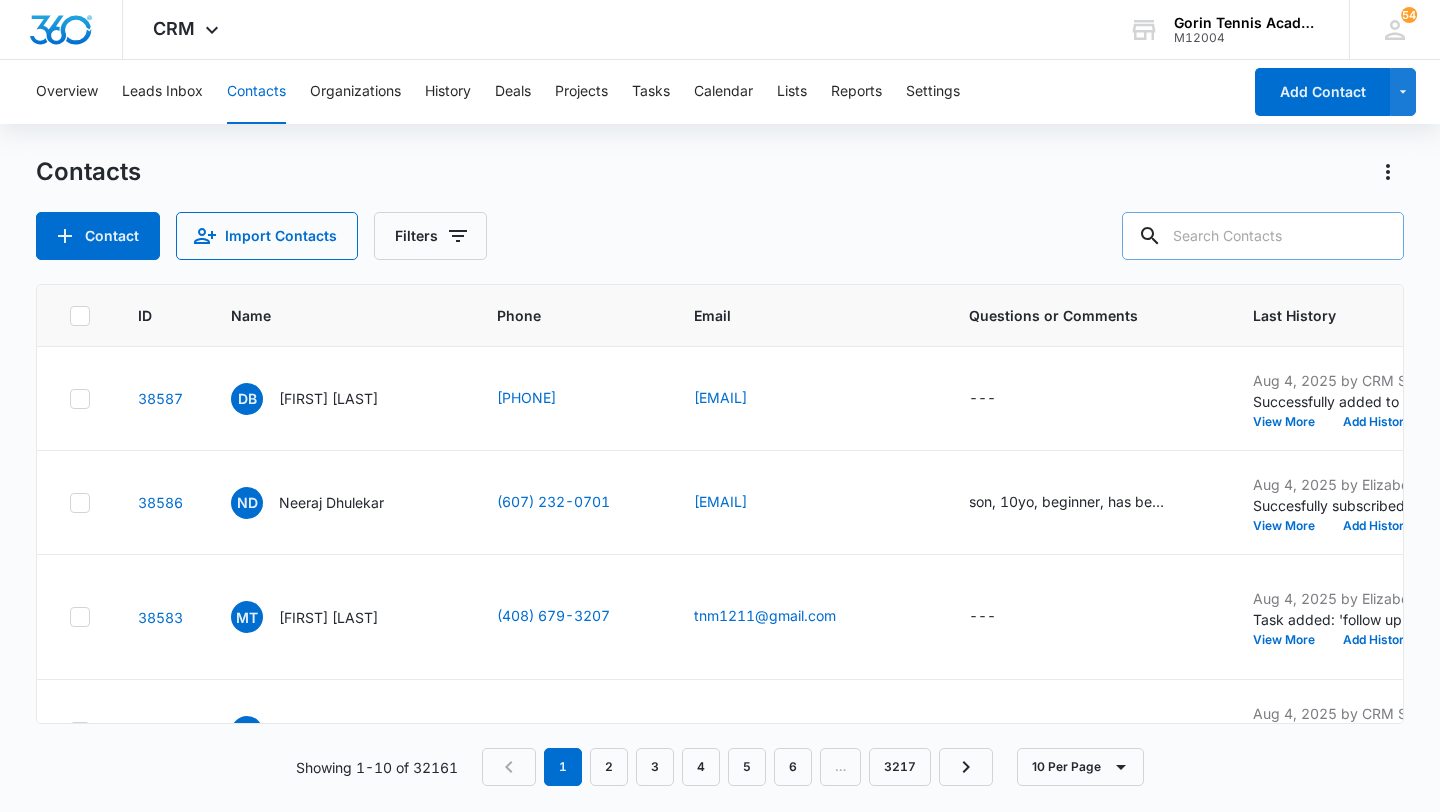 click at bounding box center [1263, 236] 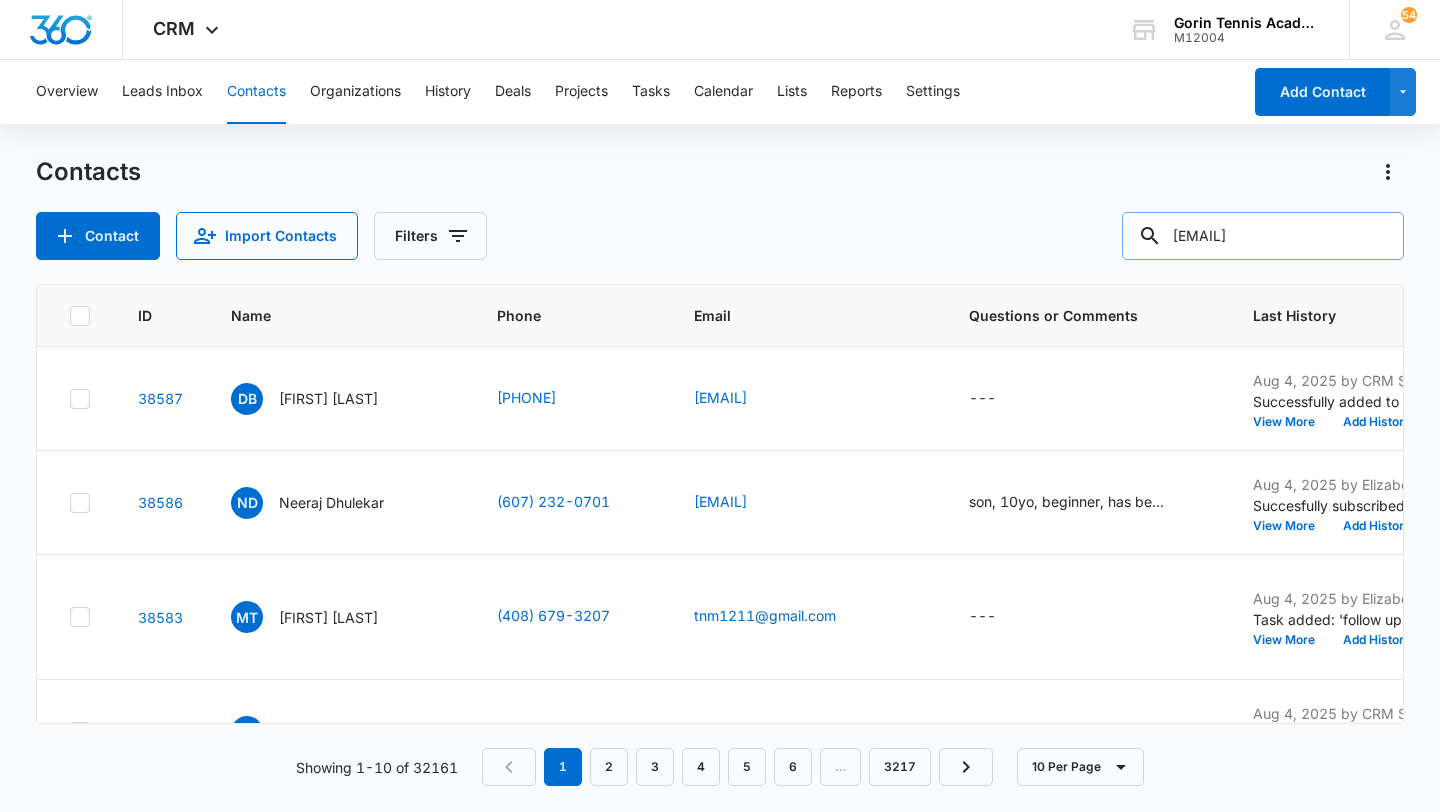 scroll, scrollTop: 0, scrollLeft: 14, axis: horizontal 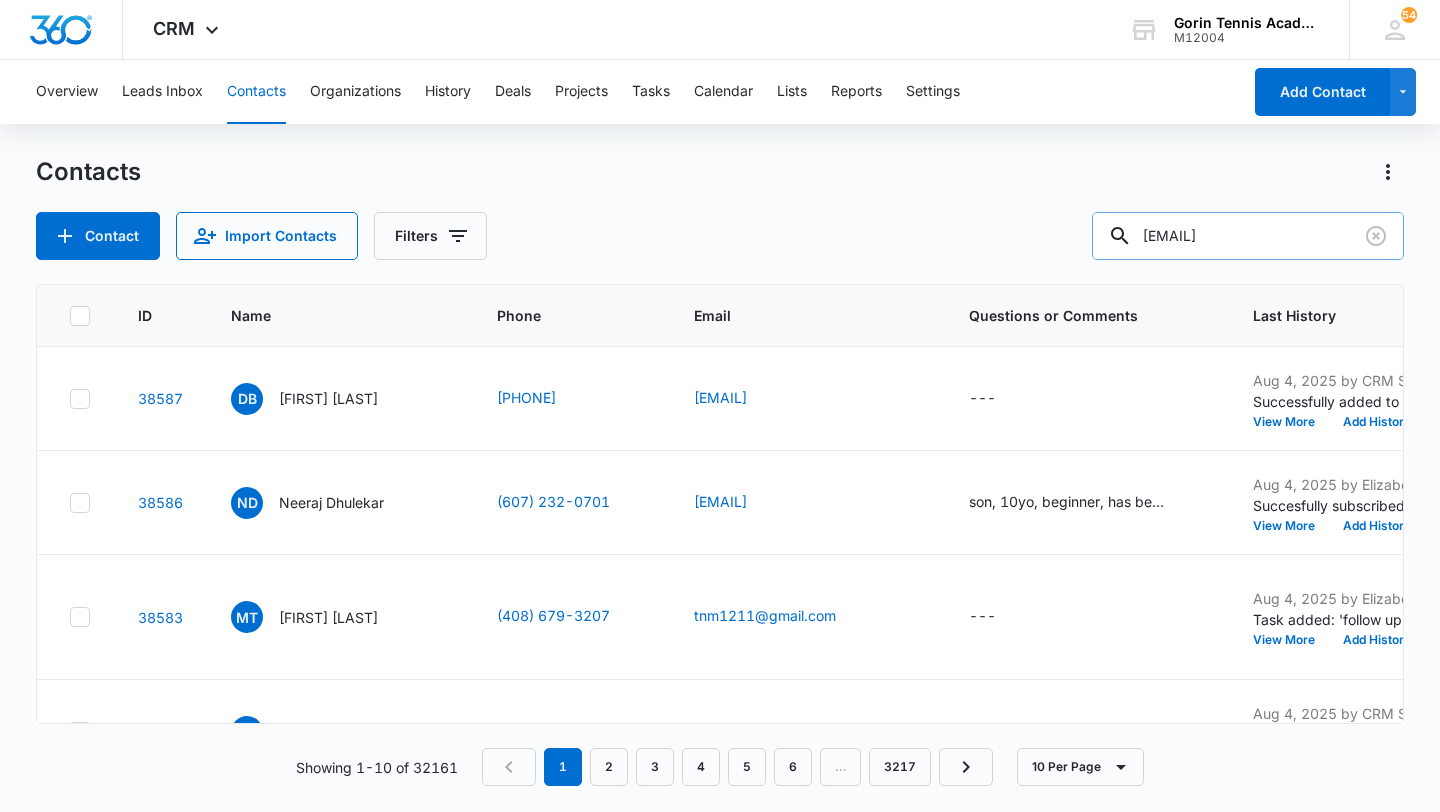type on "anshika.spark@gmail.com" 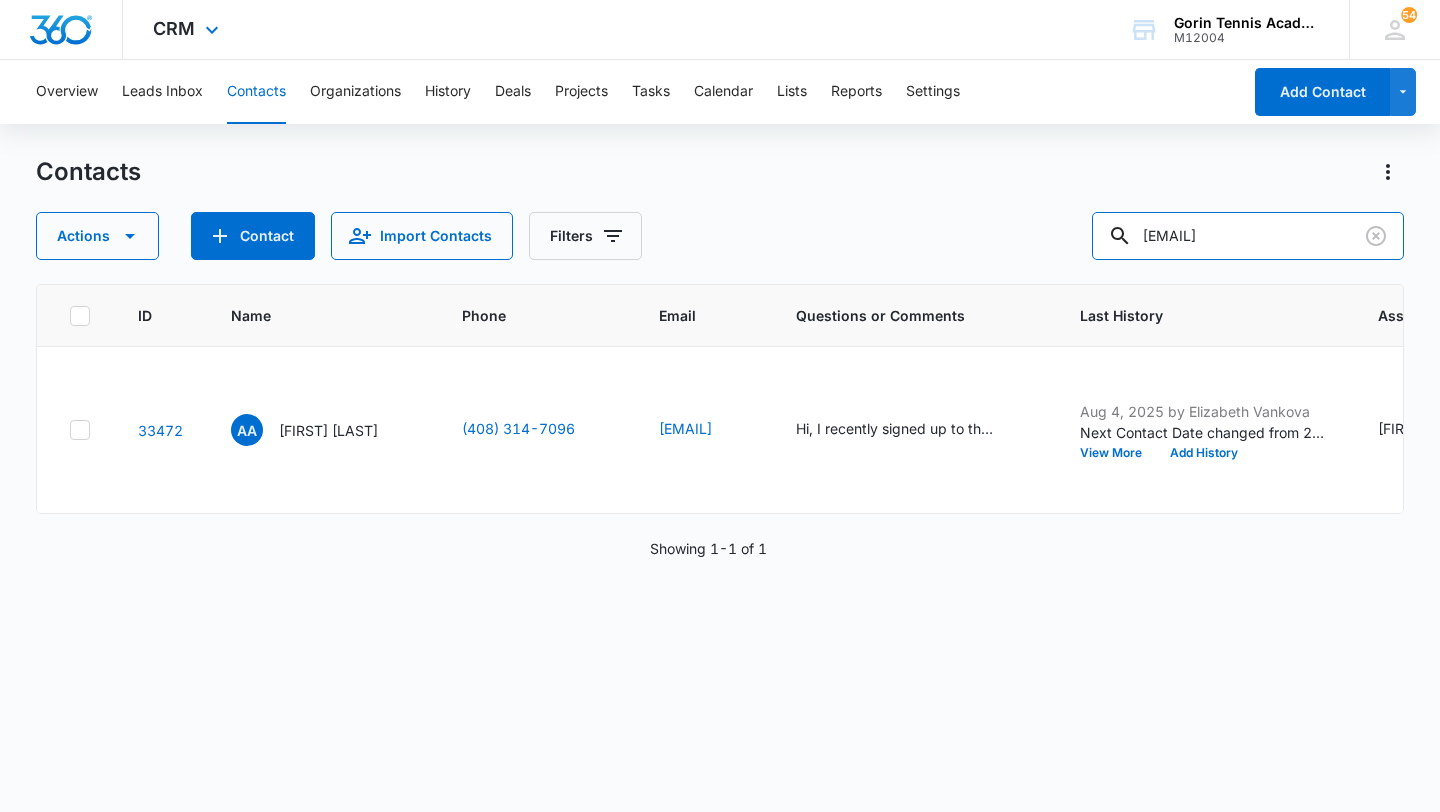 scroll, scrollTop: 0, scrollLeft: 0, axis: both 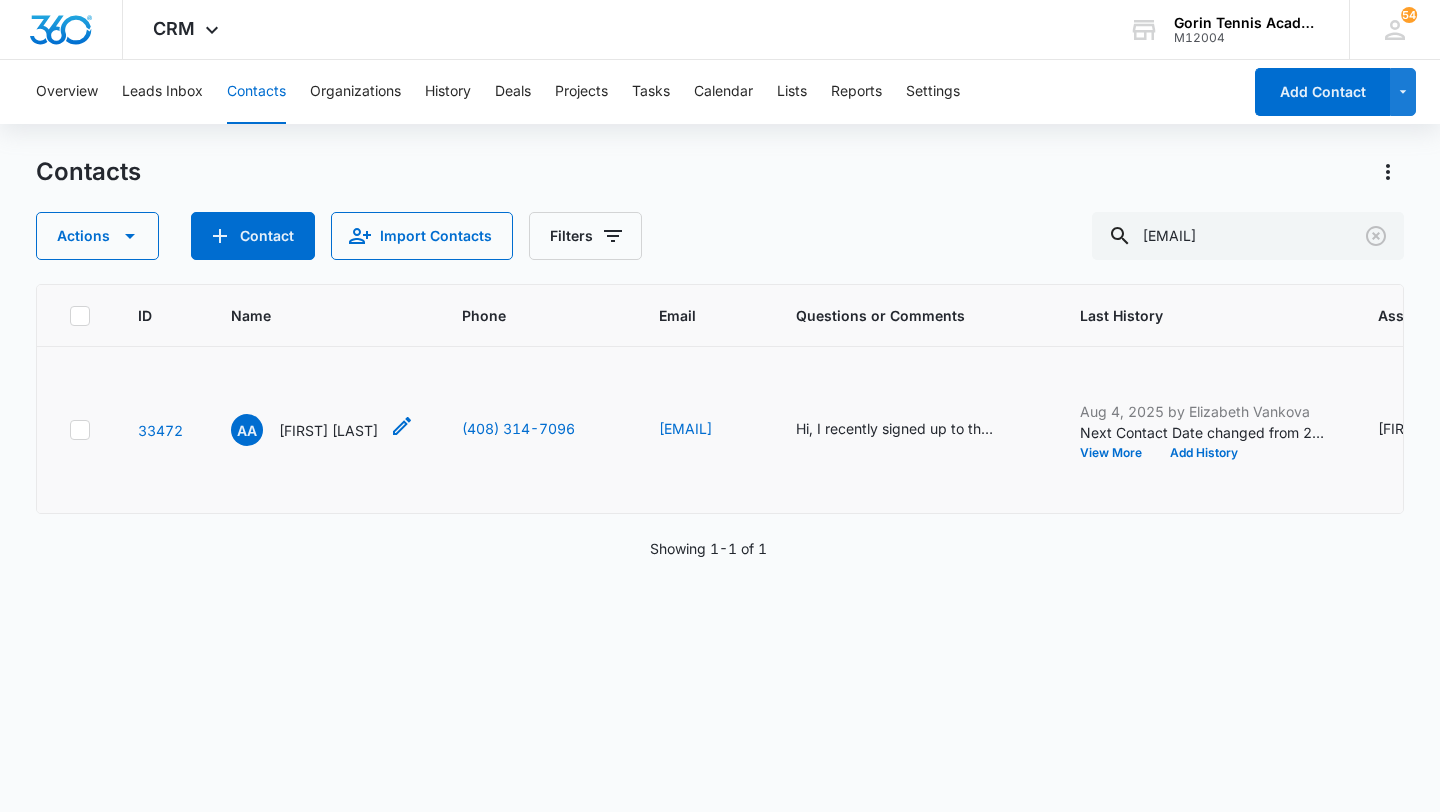 click on "Aarav Aggarwal" at bounding box center [328, 430] 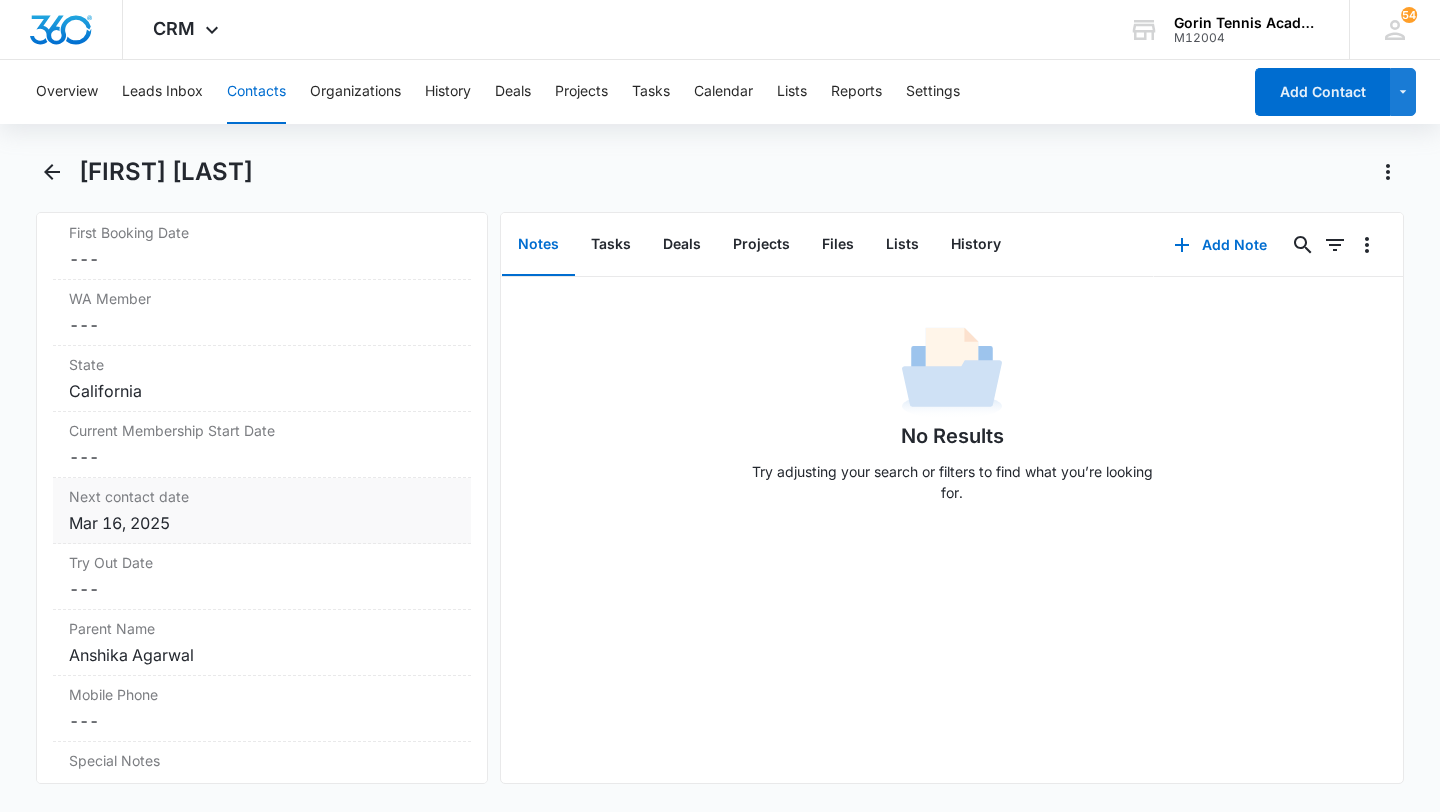 scroll, scrollTop: 1789, scrollLeft: 0, axis: vertical 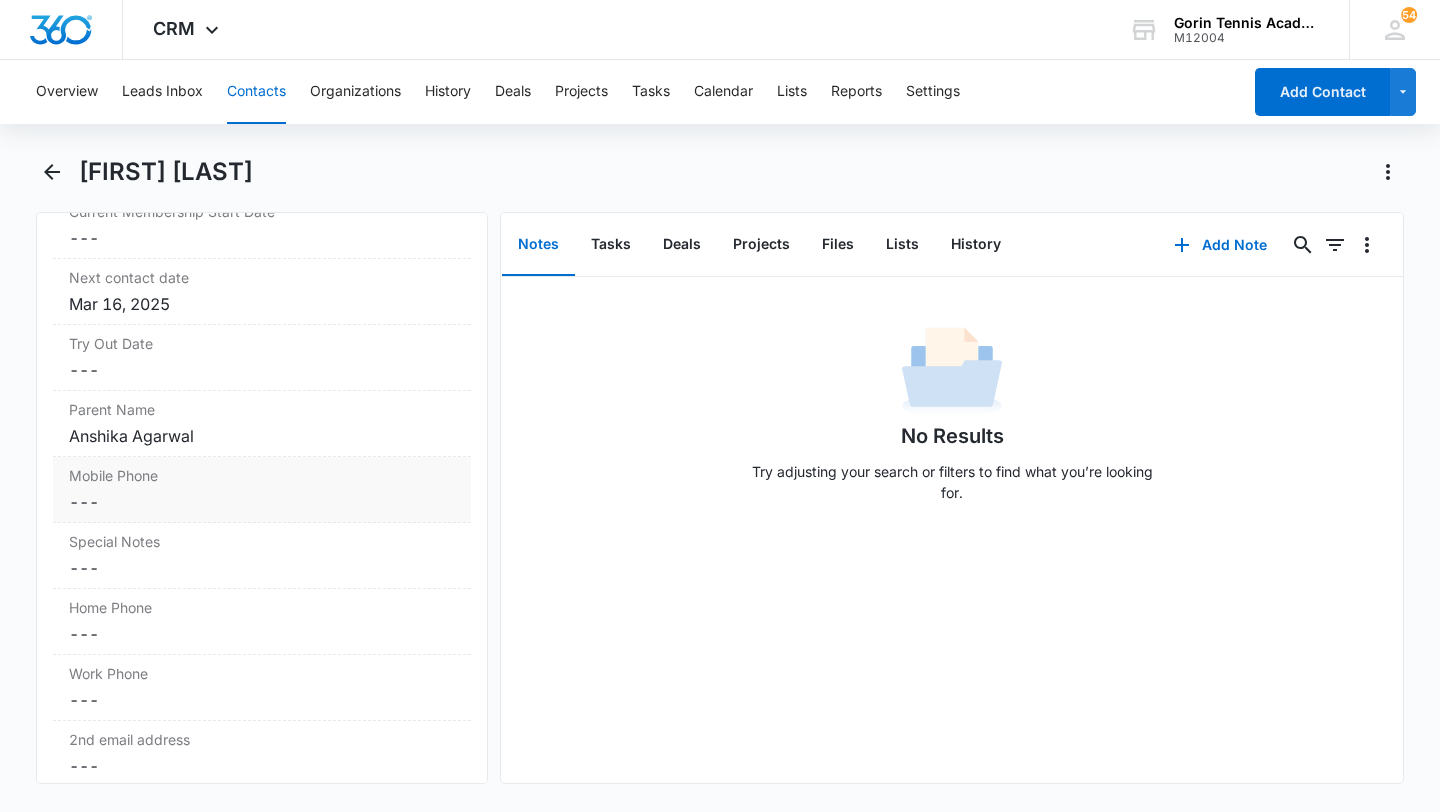 click on "Cancel Save Changes ---" at bounding box center (262, 502) 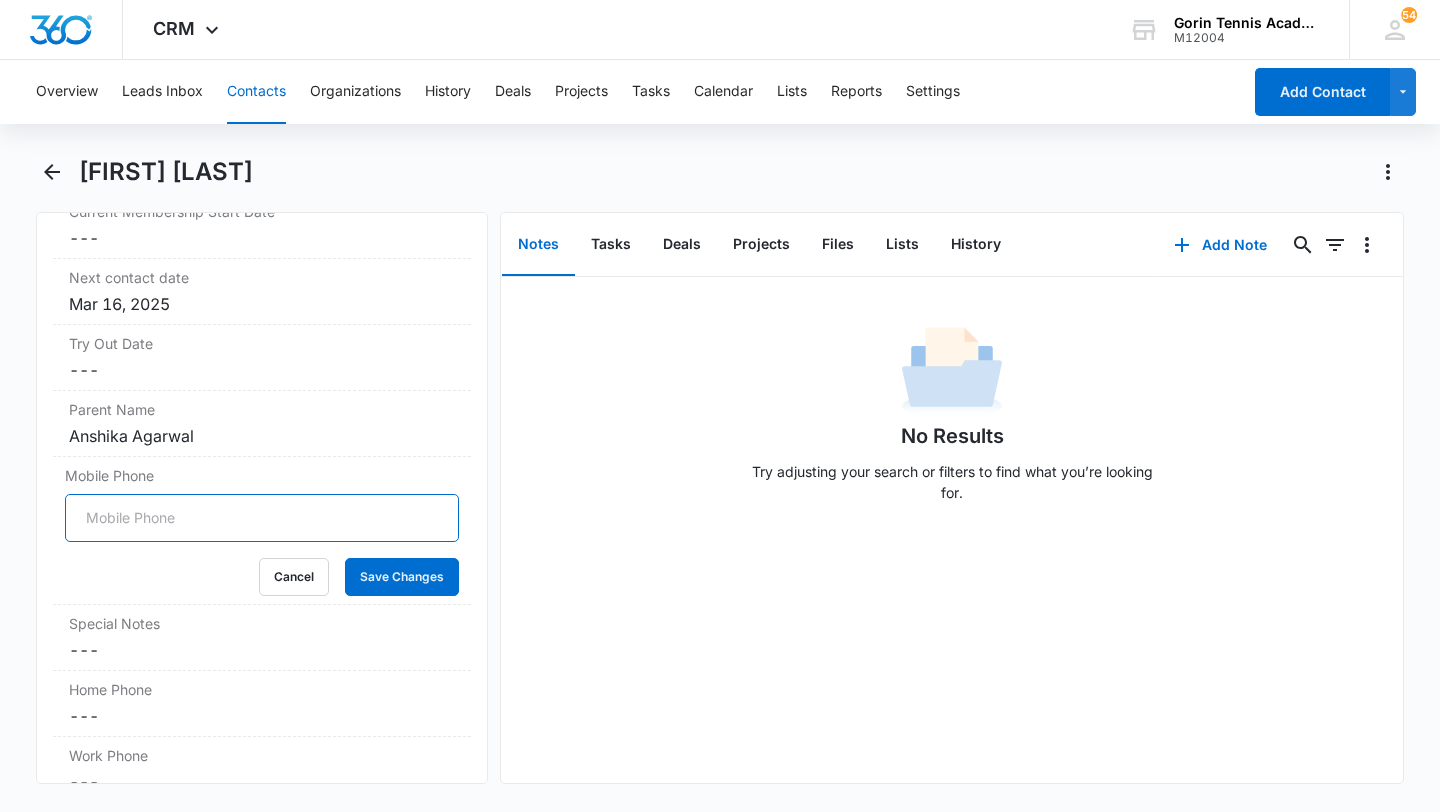 click on "Mobile Phone" at bounding box center [262, 518] 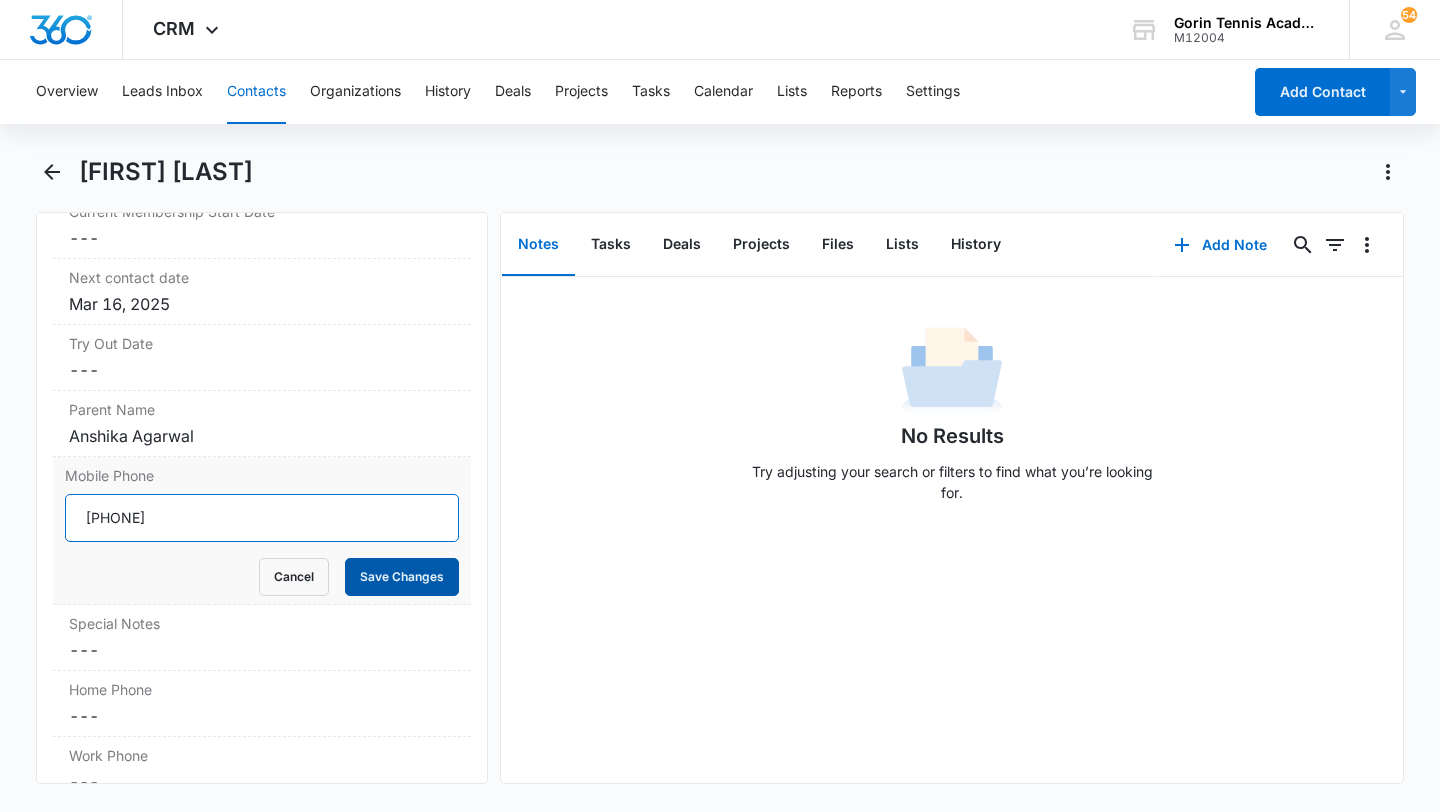 type on "+1 669 214 1491" 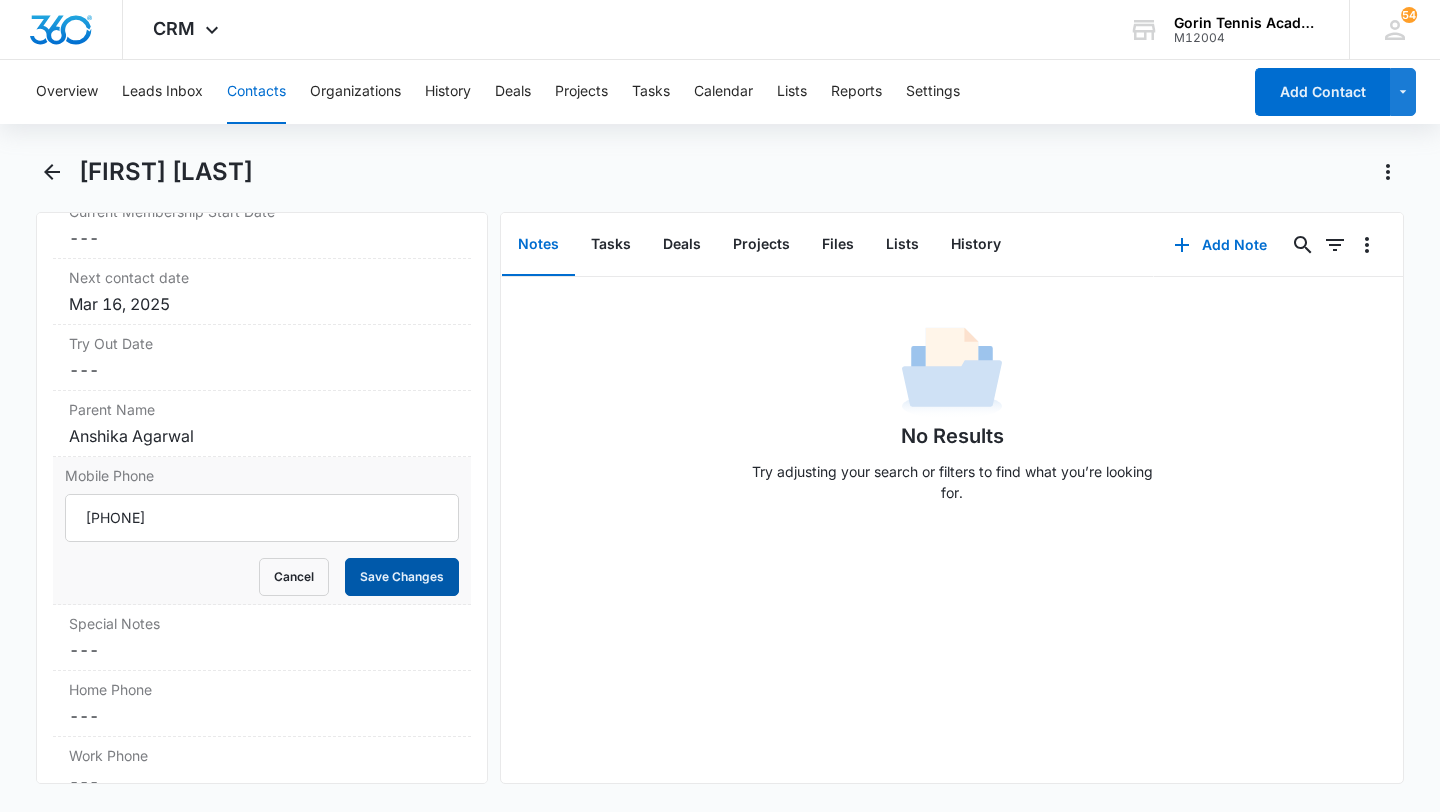 click on "Save Changes" at bounding box center (402, 577) 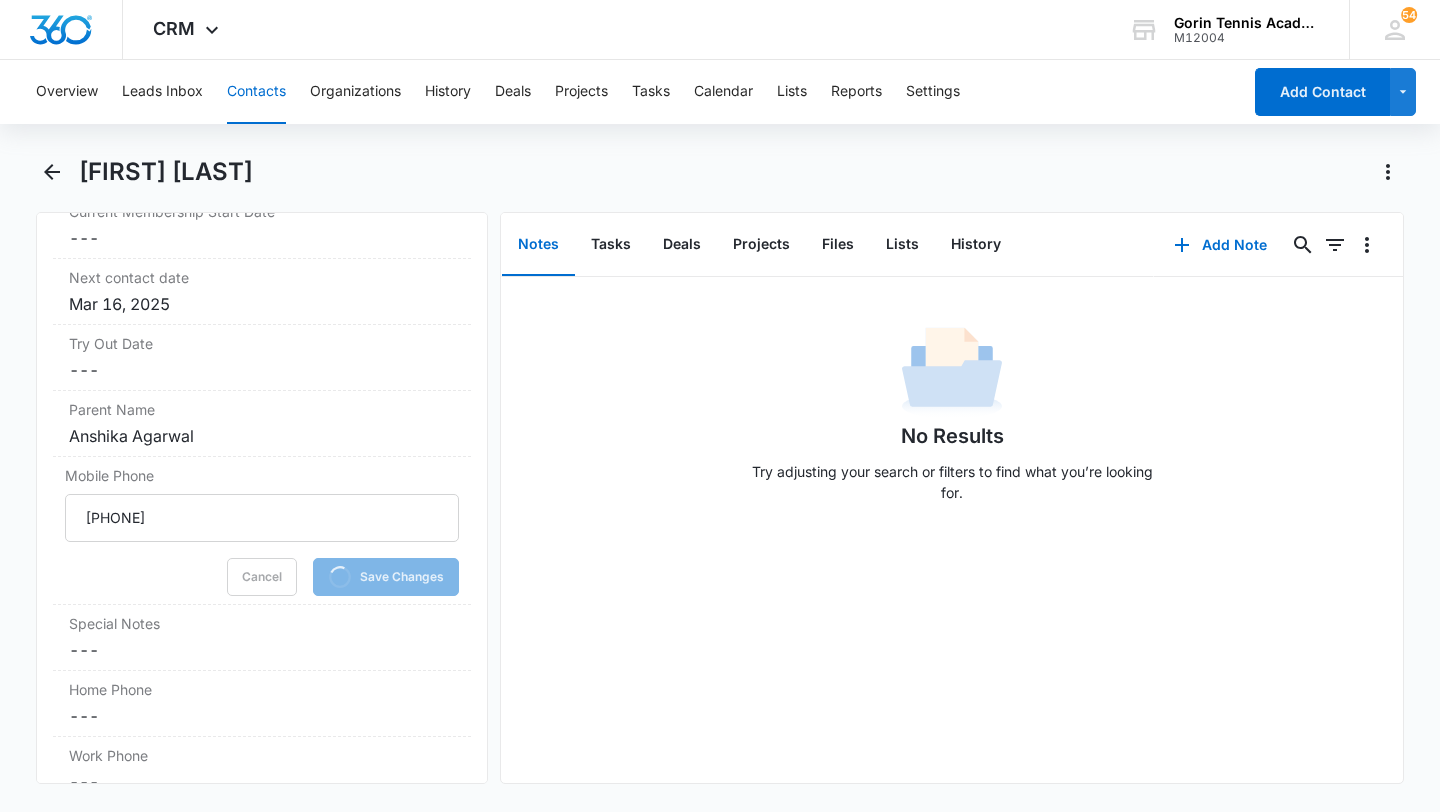 click on "Contacts" at bounding box center (256, 92) 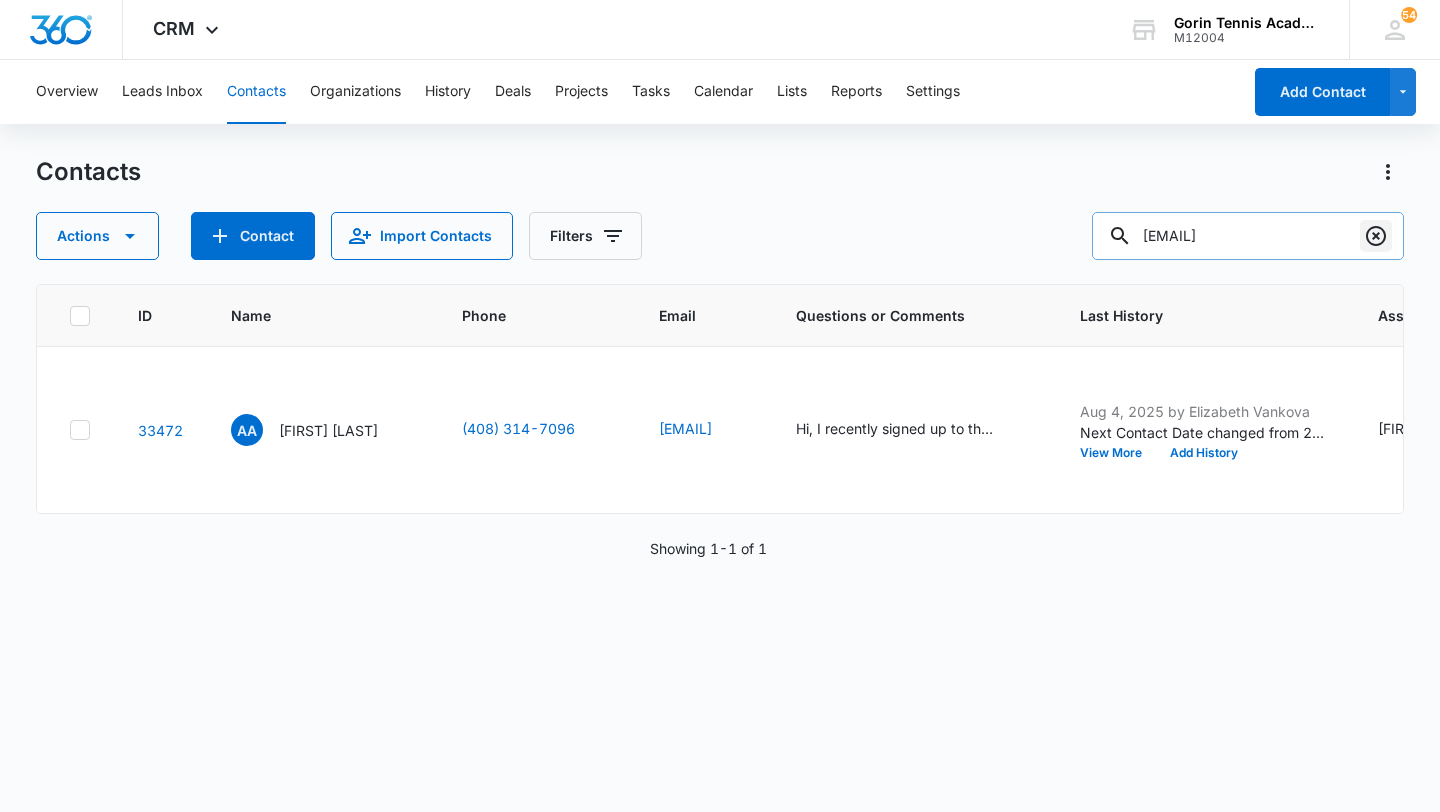 click 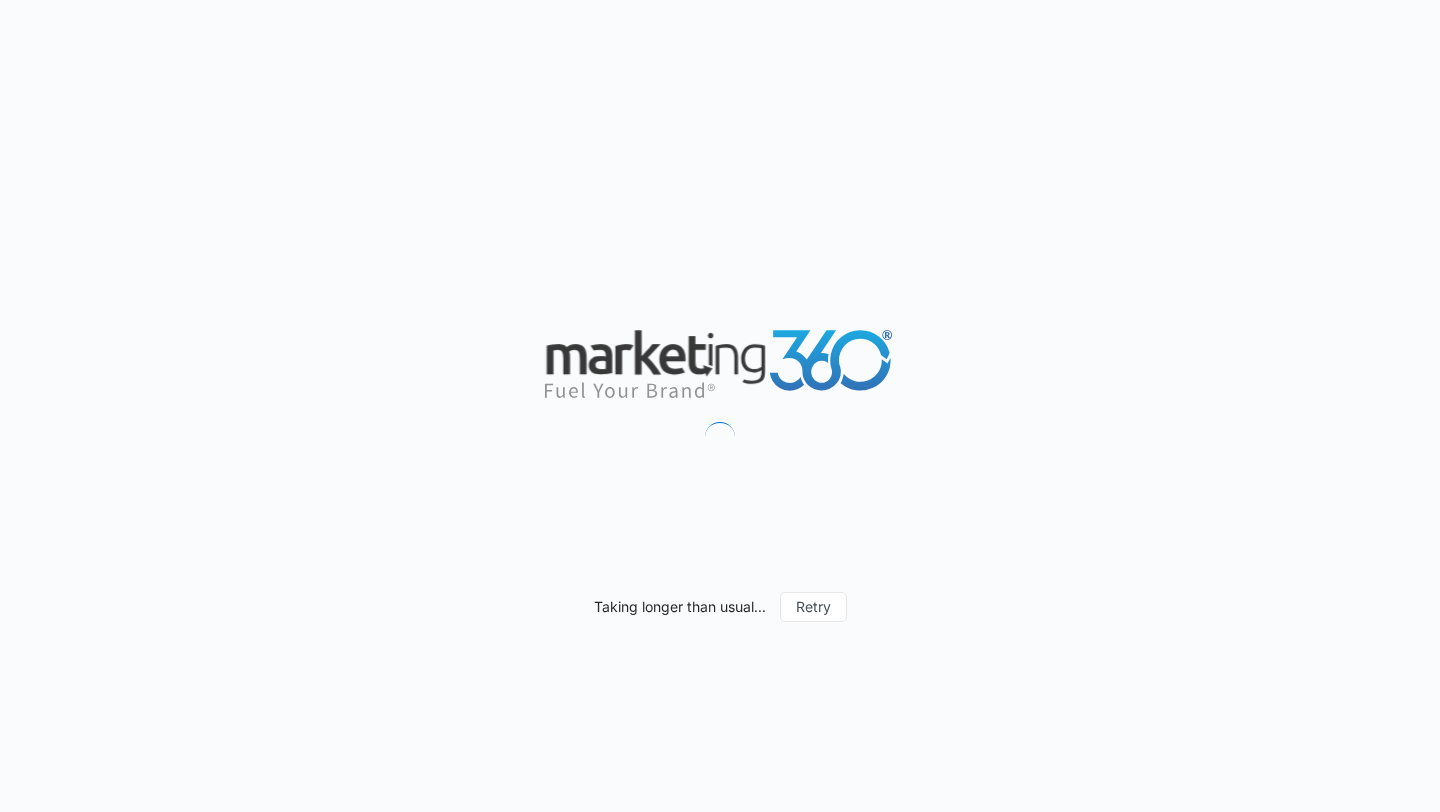 scroll, scrollTop: 0, scrollLeft: 0, axis: both 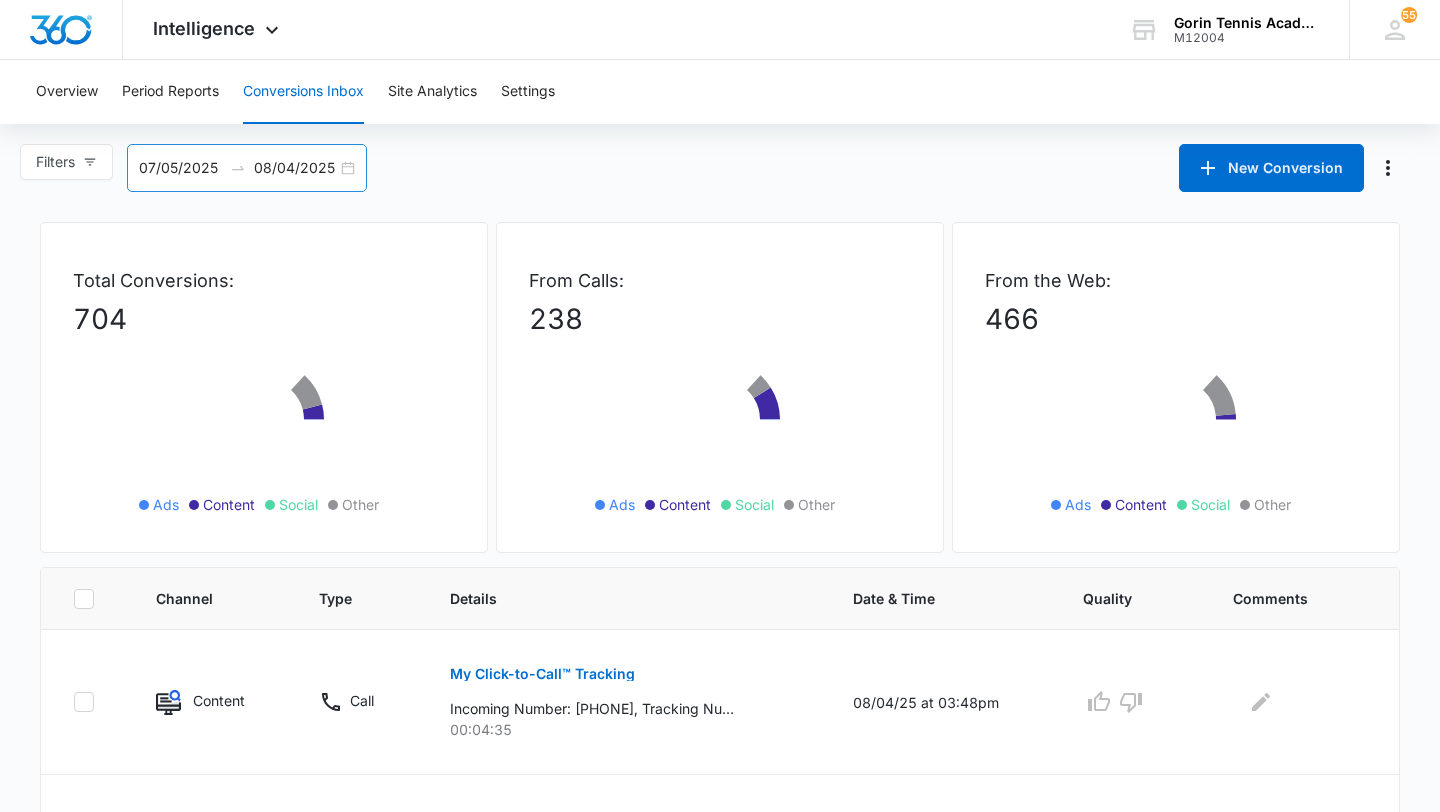 click on "08/04/2025" at bounding box center [295, 168] 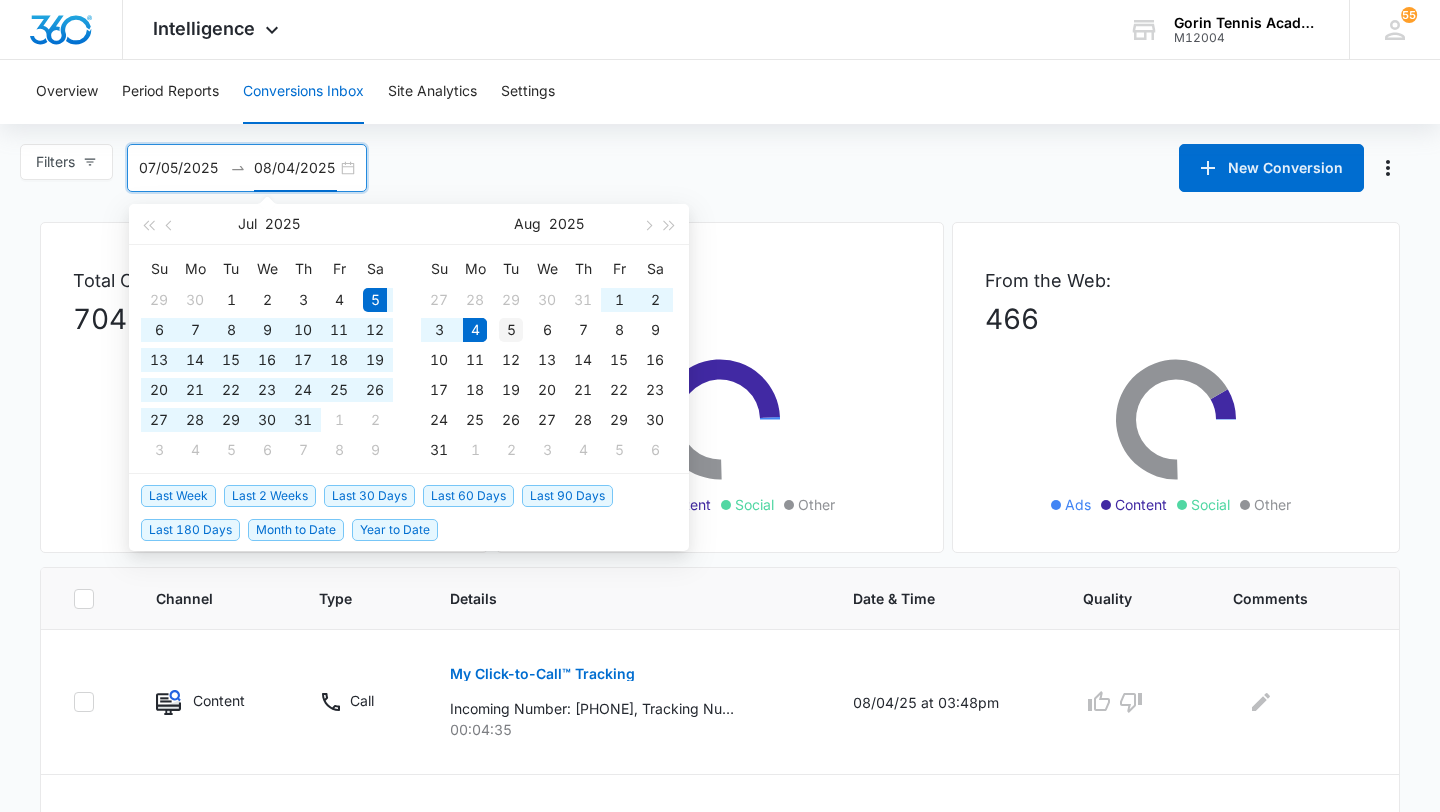 type on "08/05/2025" 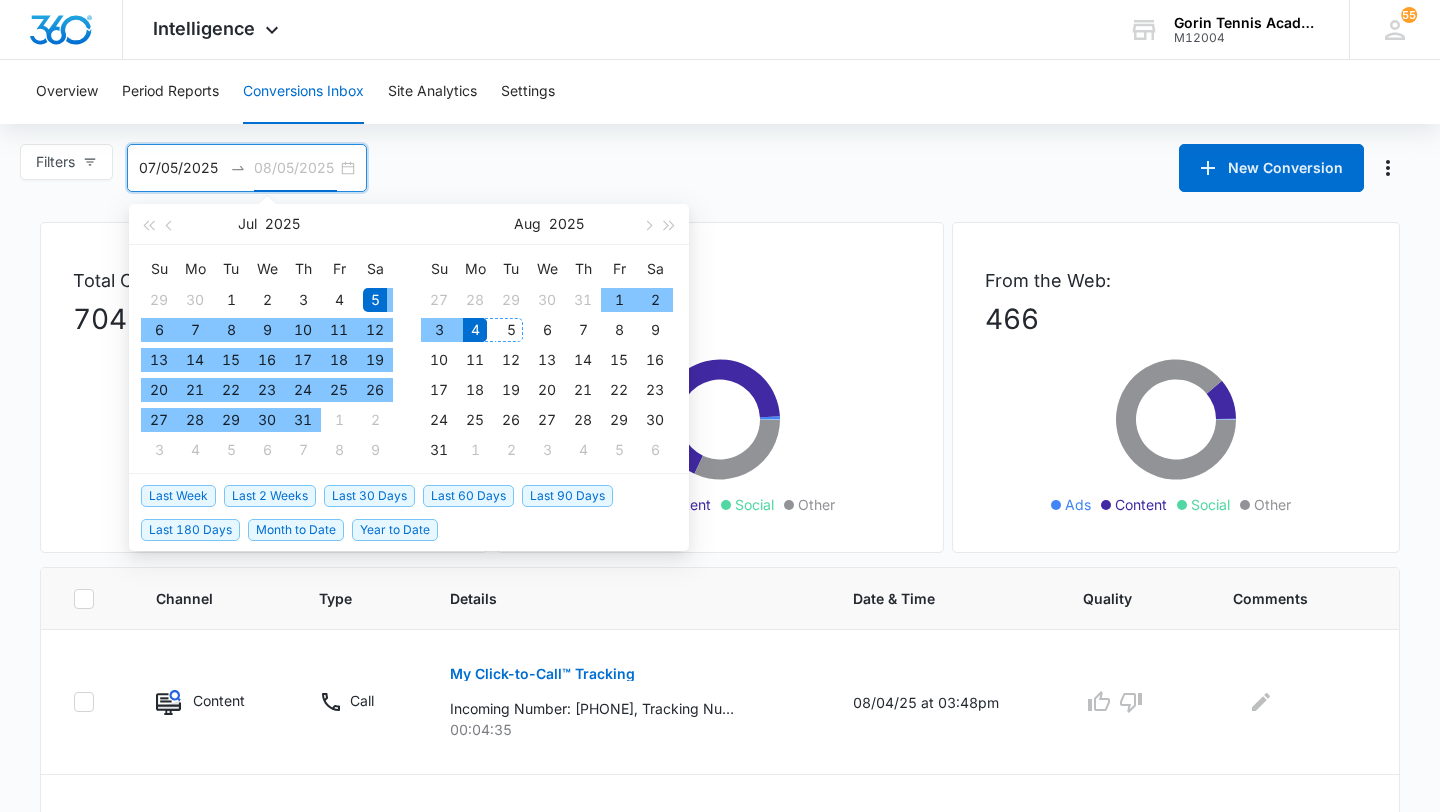 click on "5" at bounding box center [511, 330] 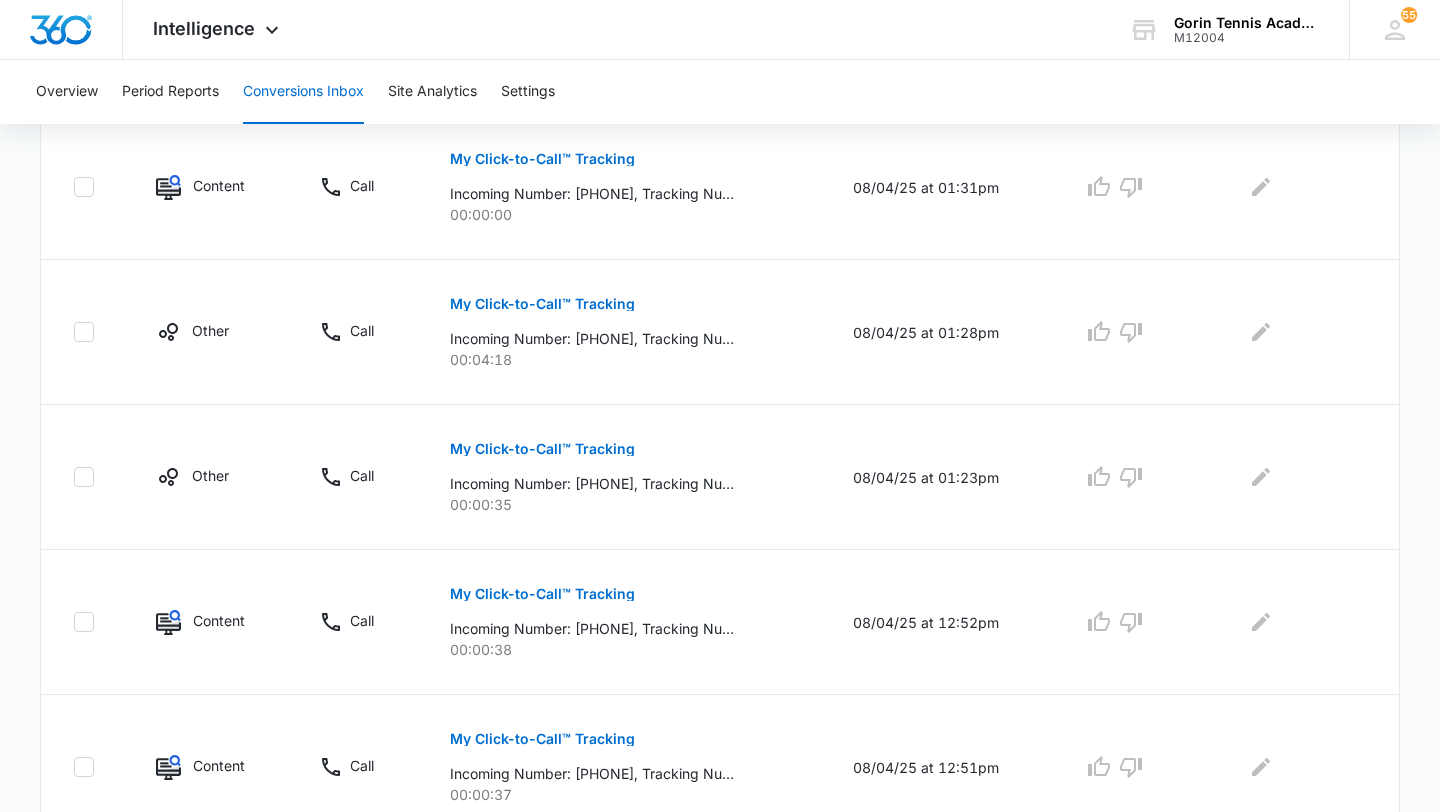 scroll, scrollTop: 1295, scrollLeft: 0, axis: vertical 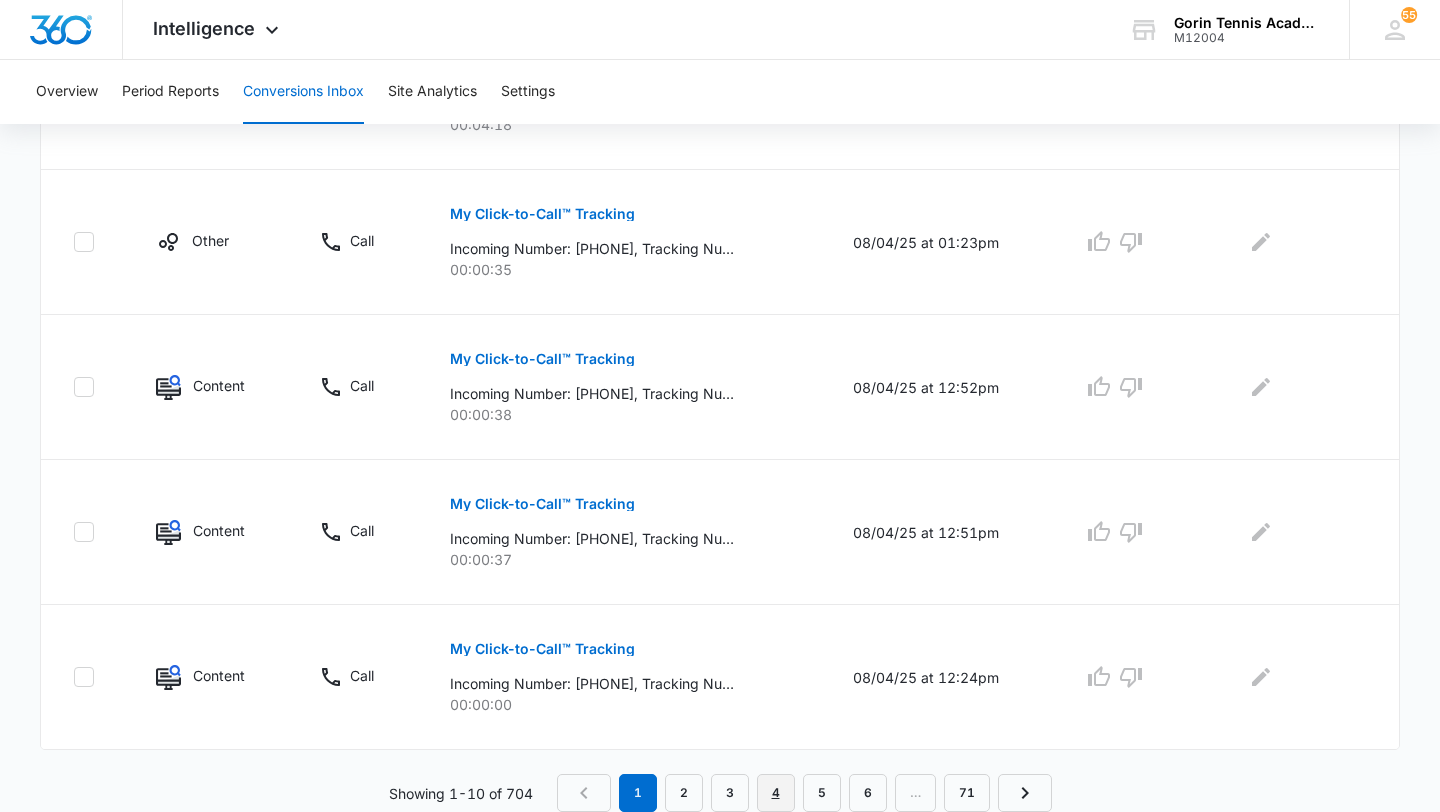 click on "4" at bounding box center [776, 793] 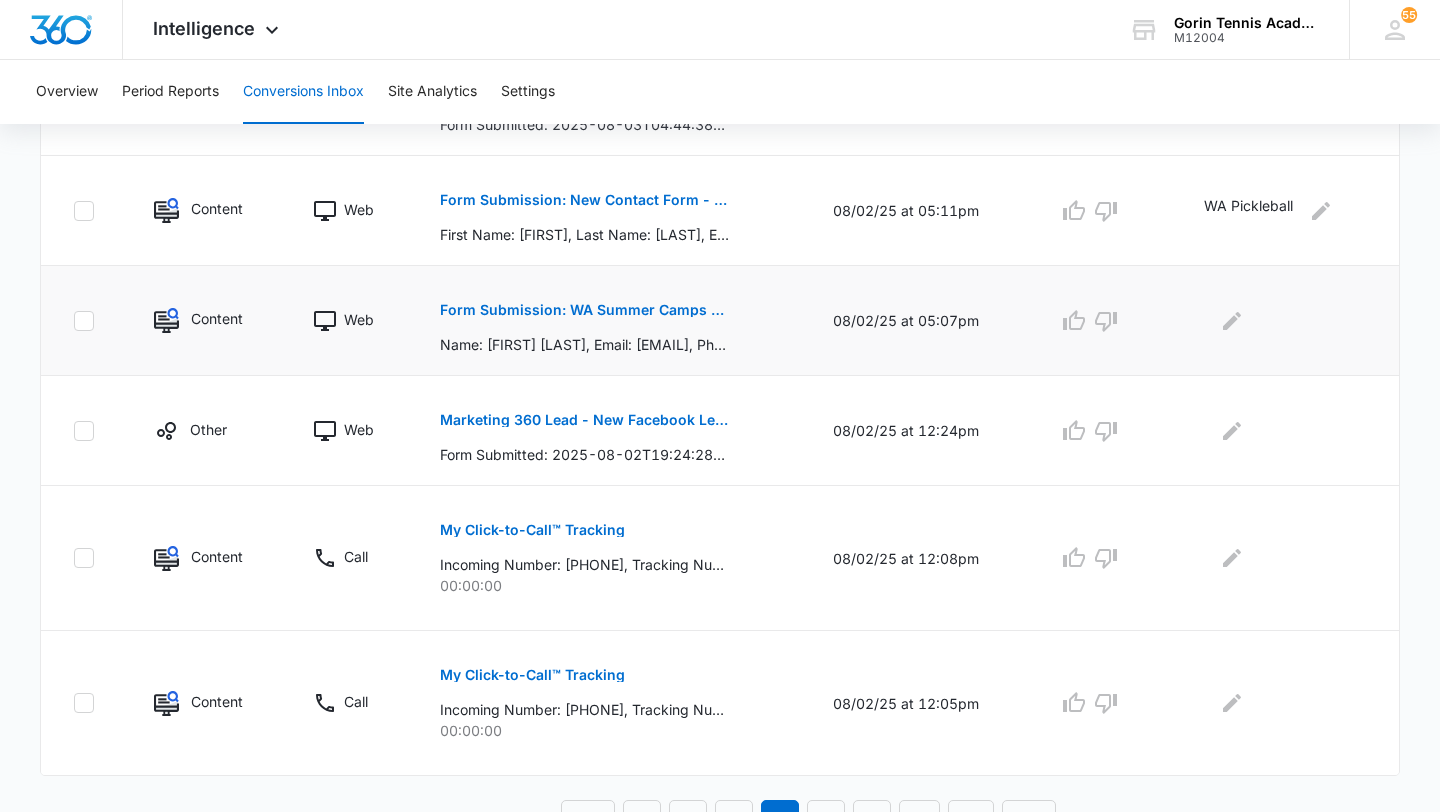 scroll, scrollTop: 1050, scrollLeft: 0, axis: vertical 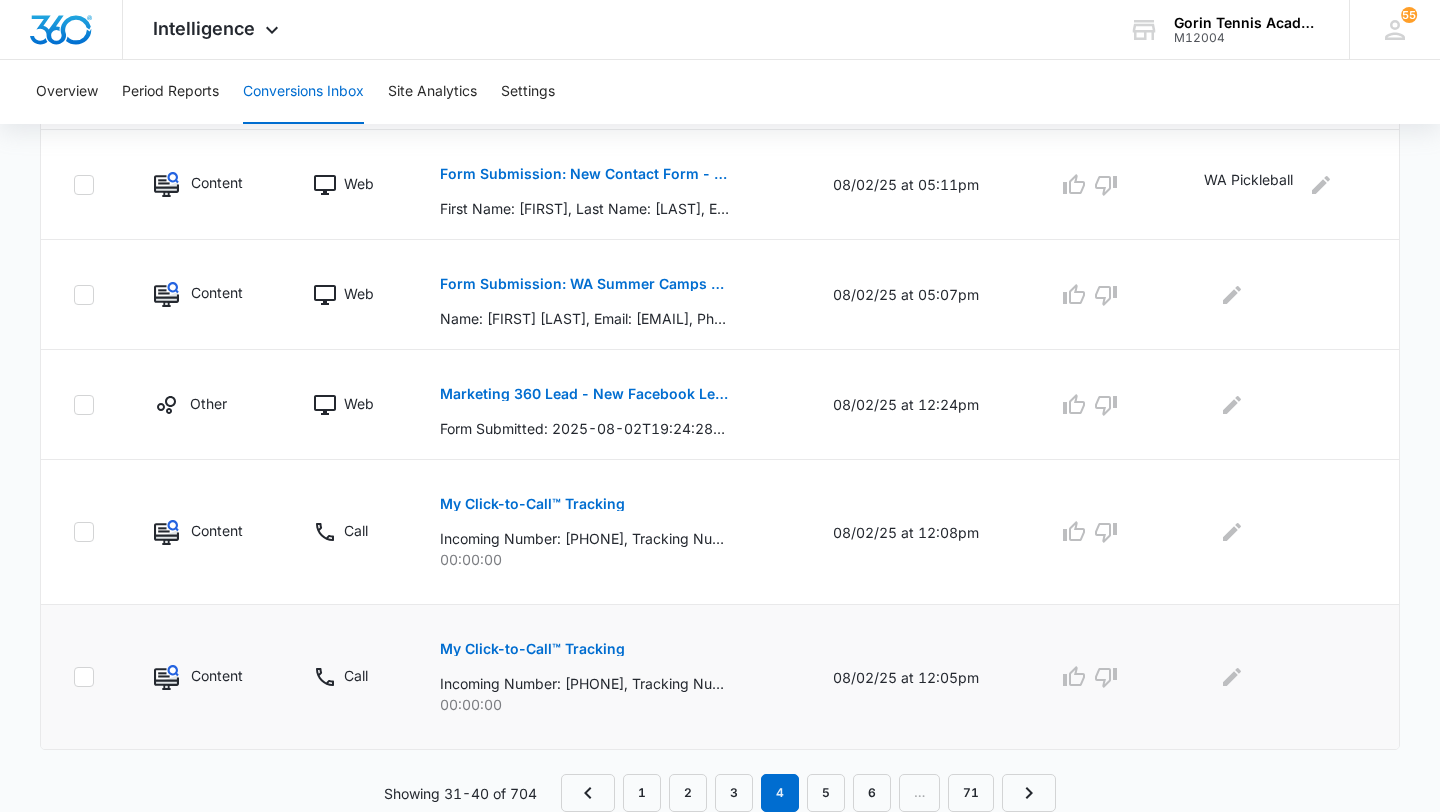 click on "My Click-to-Call™ Tracking" at bounding box center [532, 649] 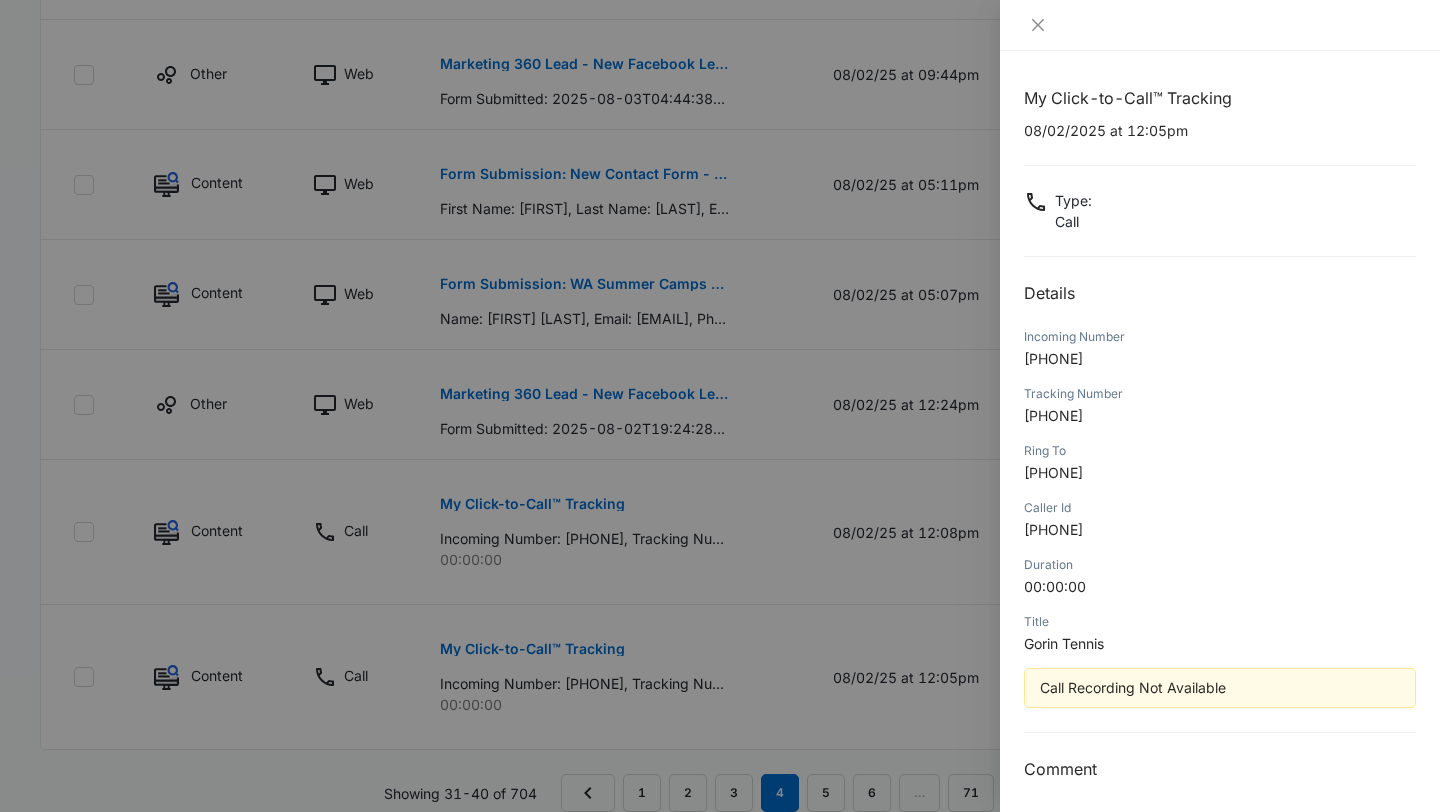 click on "[PHONE]" at bounding box center (1053, 358) 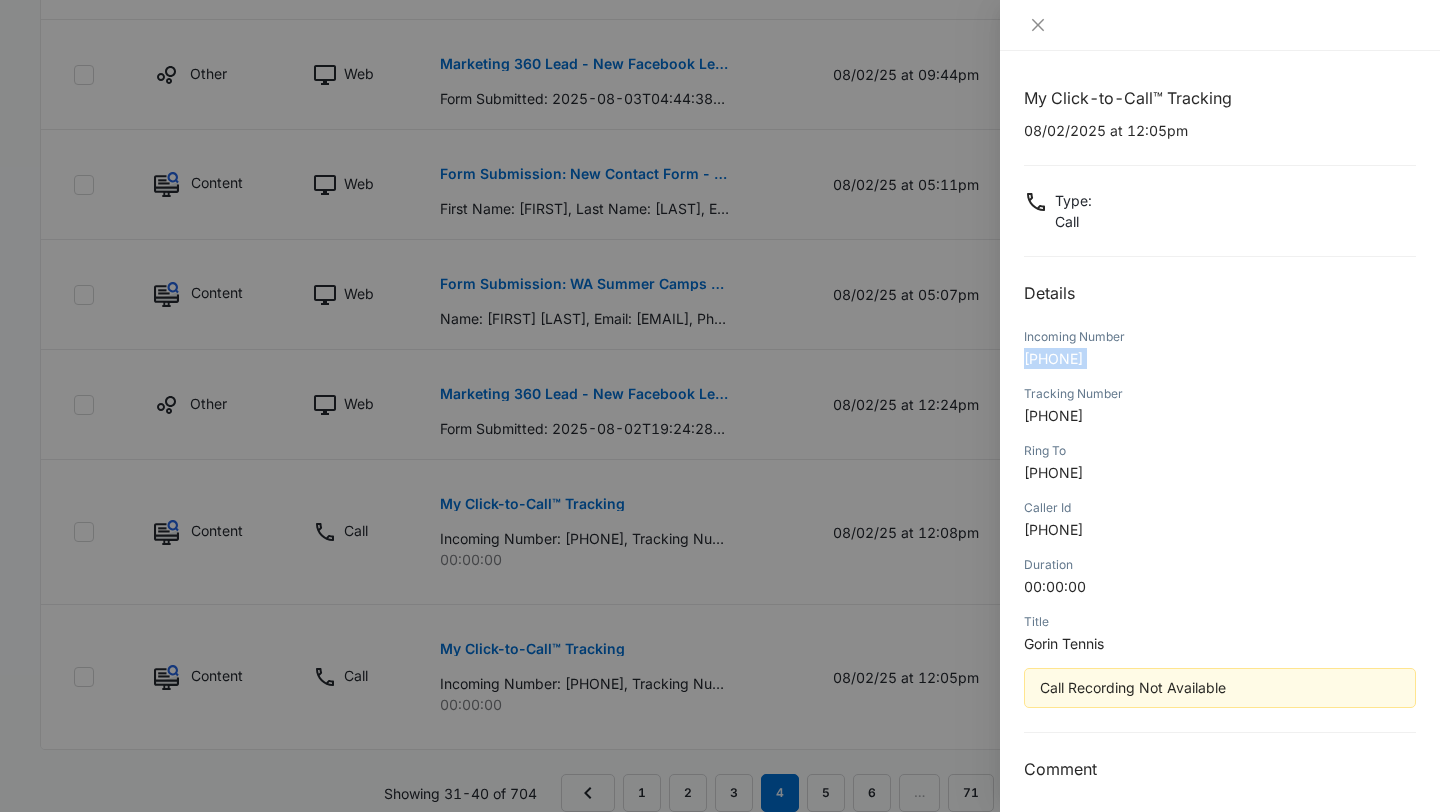 click on "[PHONE]" at bounding box center (1053, 358) 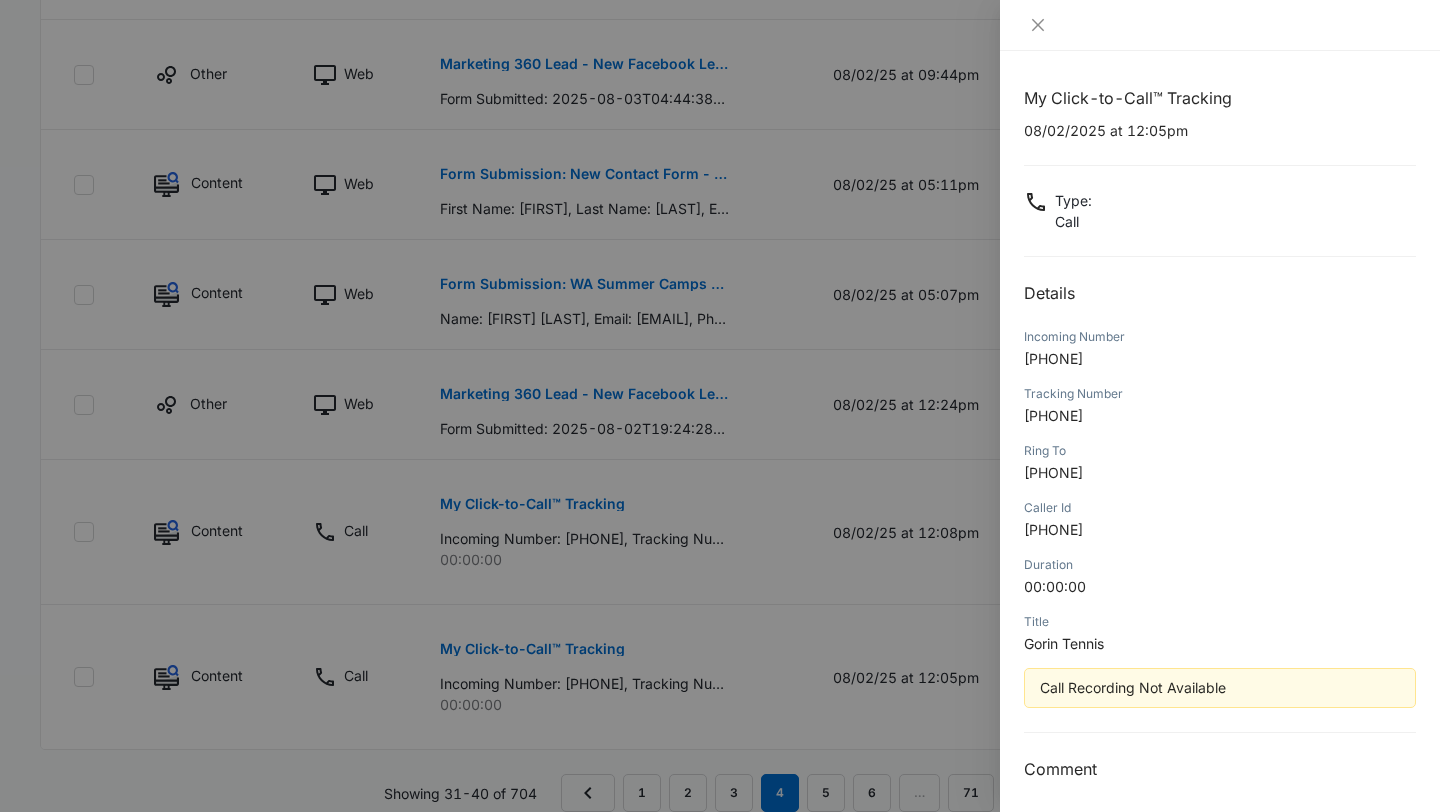 click at bounding box center (720, 406) 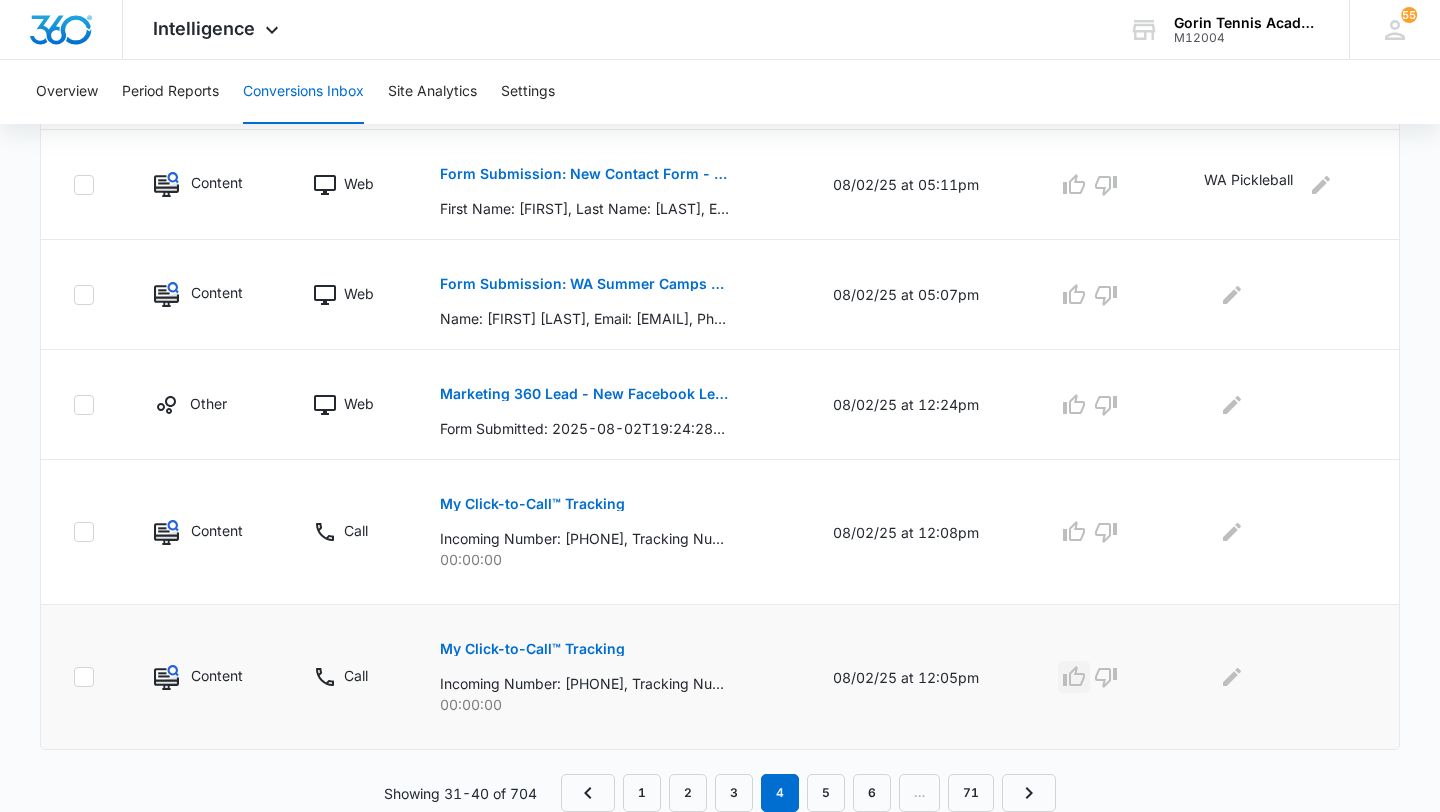 click 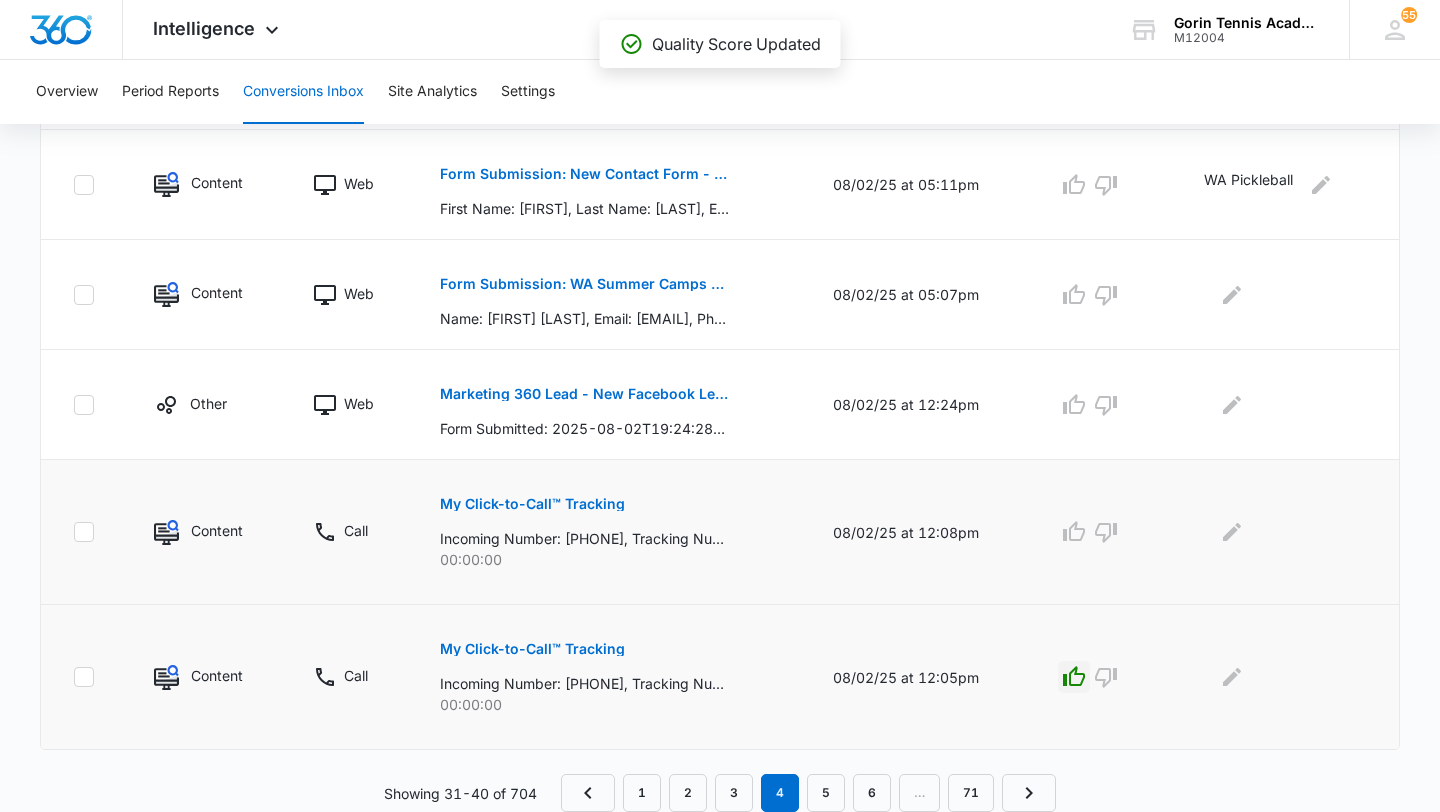 click on "My Click-to-Call™ Tracking" at bounding box center [532, 504] 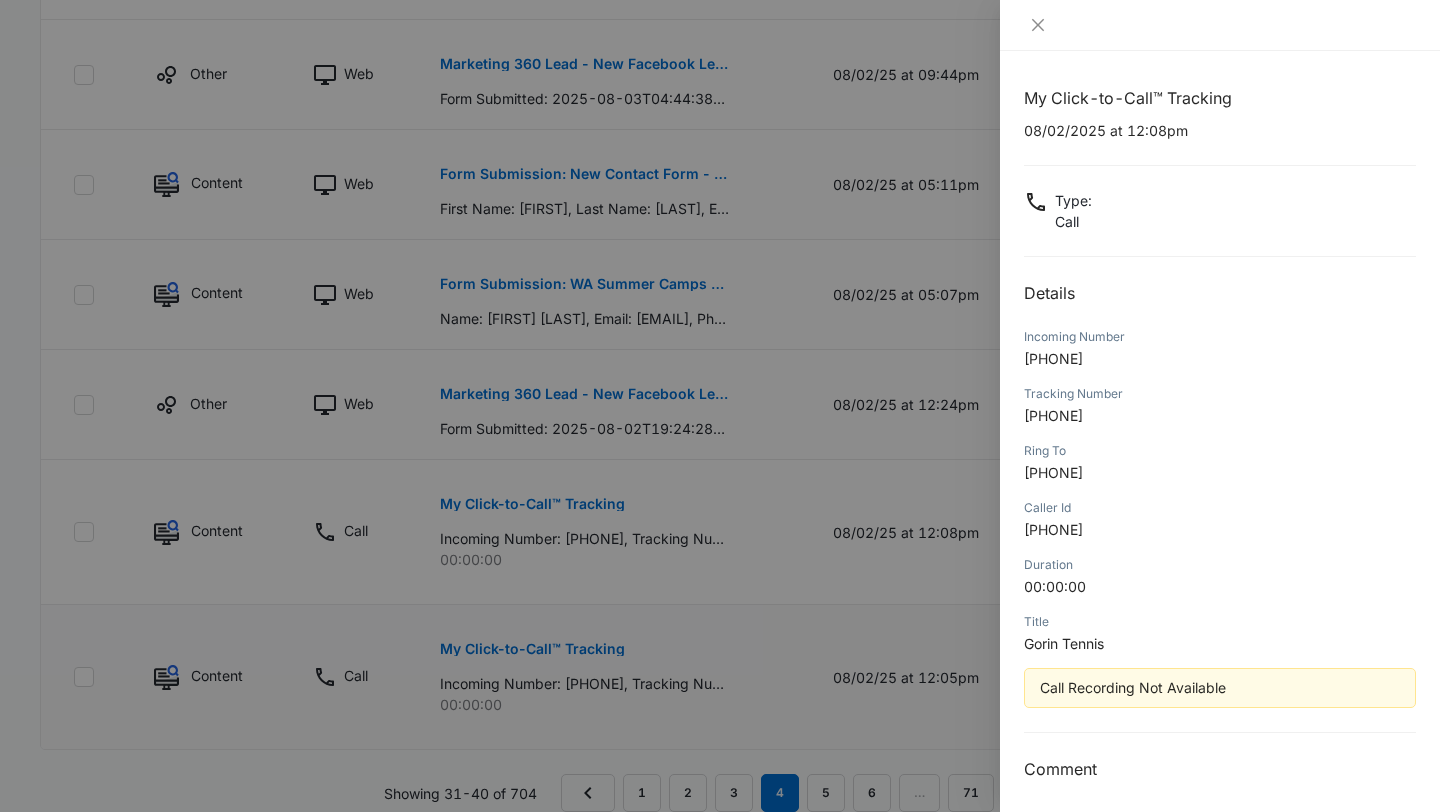 click at bounding box center [720, 406] 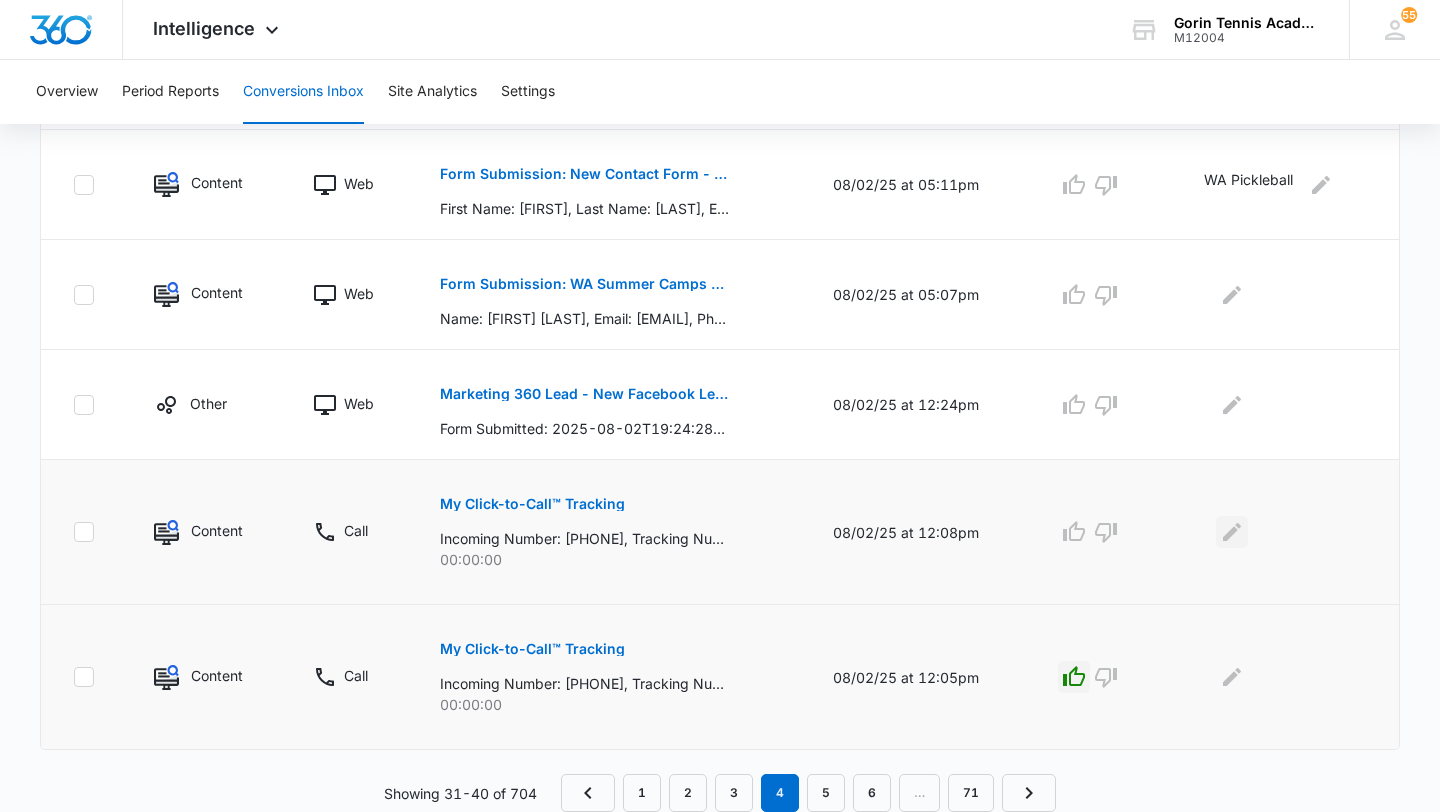click at bounding box center (1232, 532) 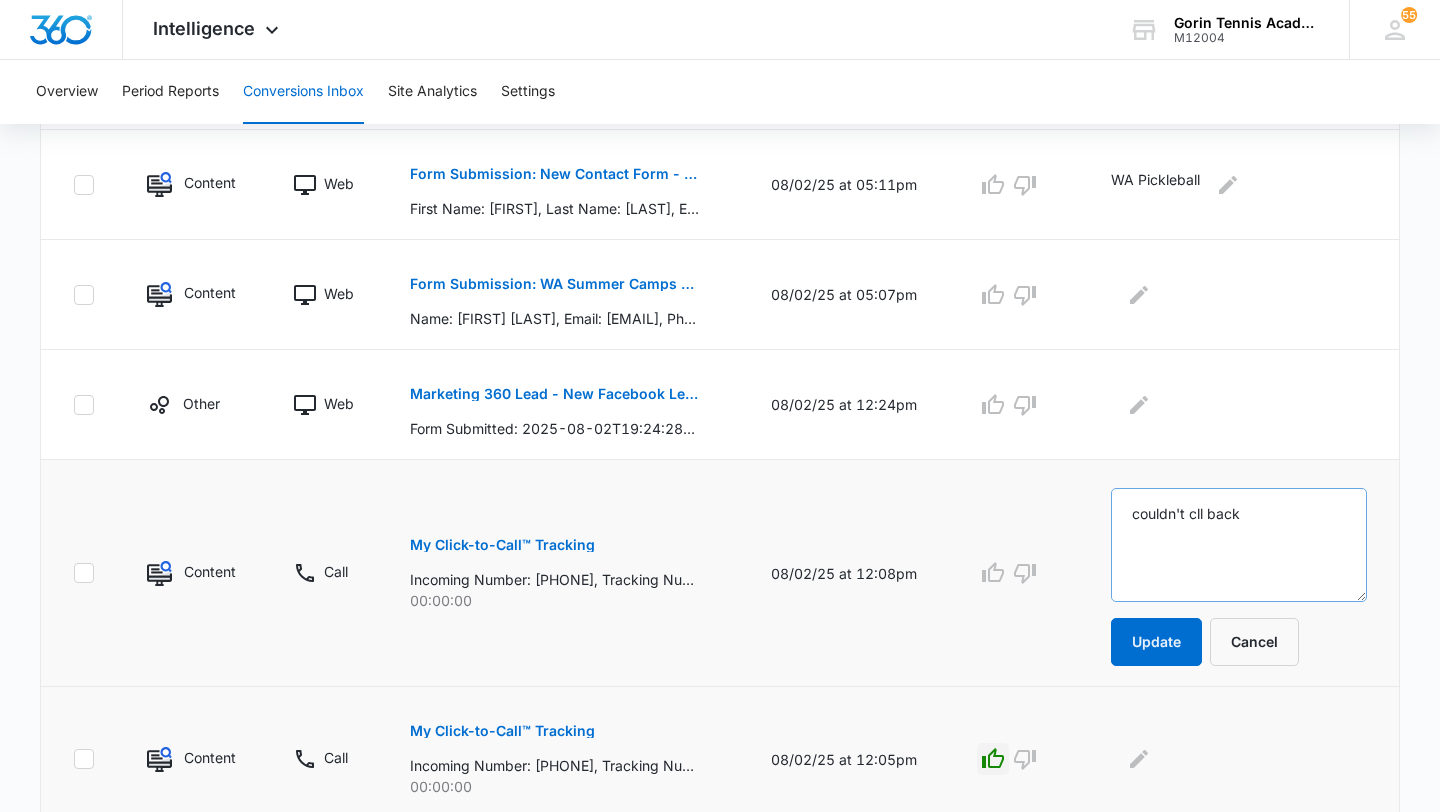 click on "couldn't cll back" at bounding box center [1239, 545] 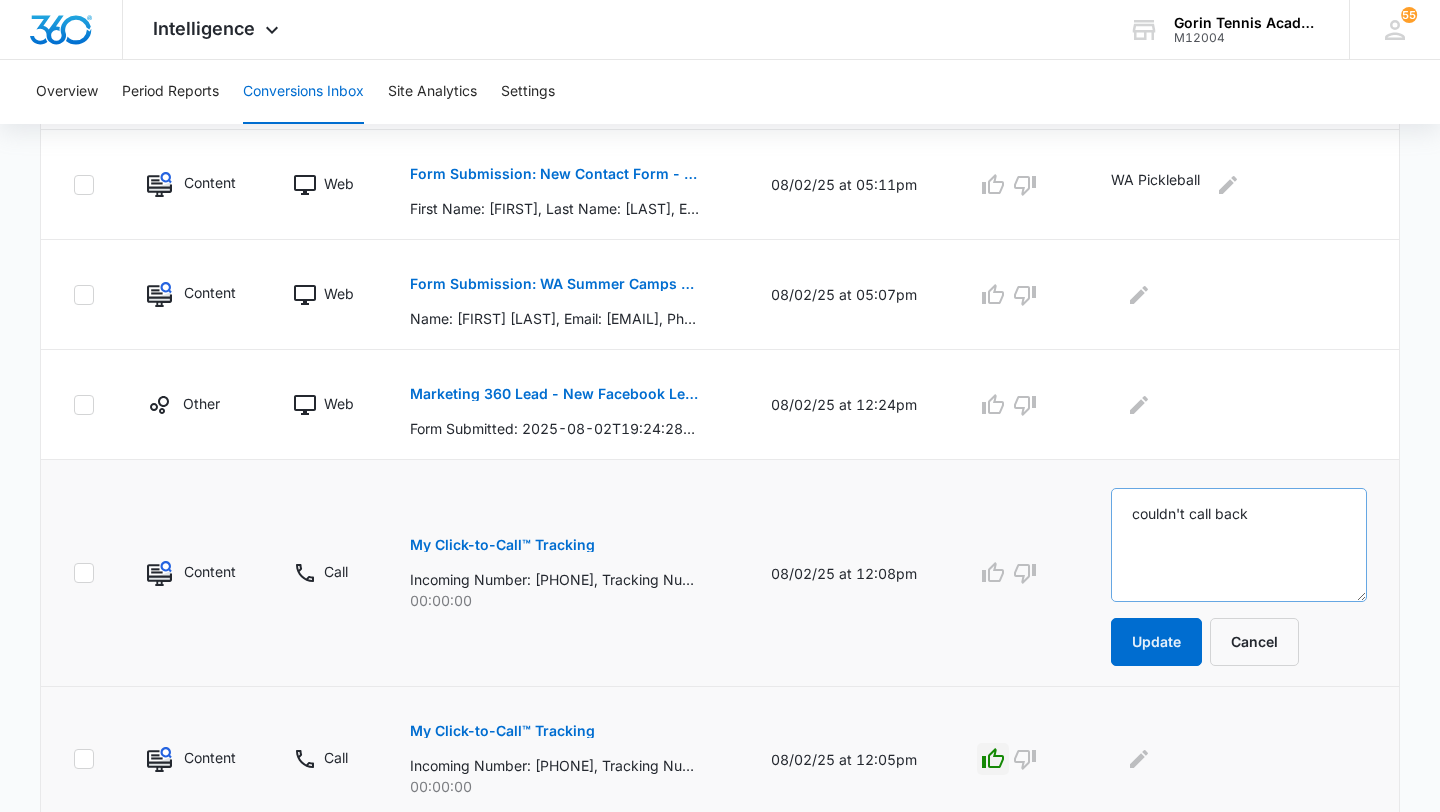 click on "couldn't call back" at bounding box center (1239, 545) 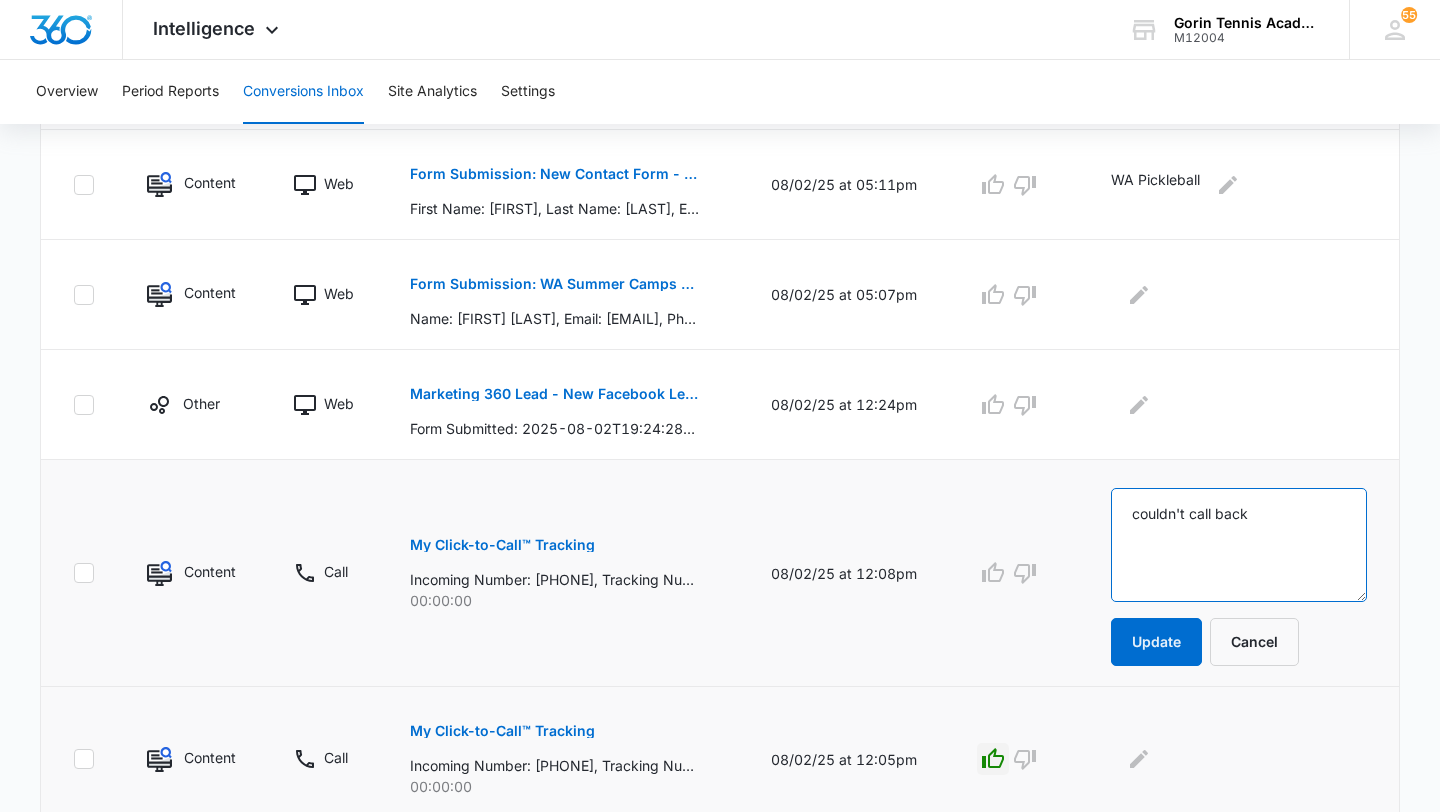 paste on "I couldn't call back because the call didn't go through." 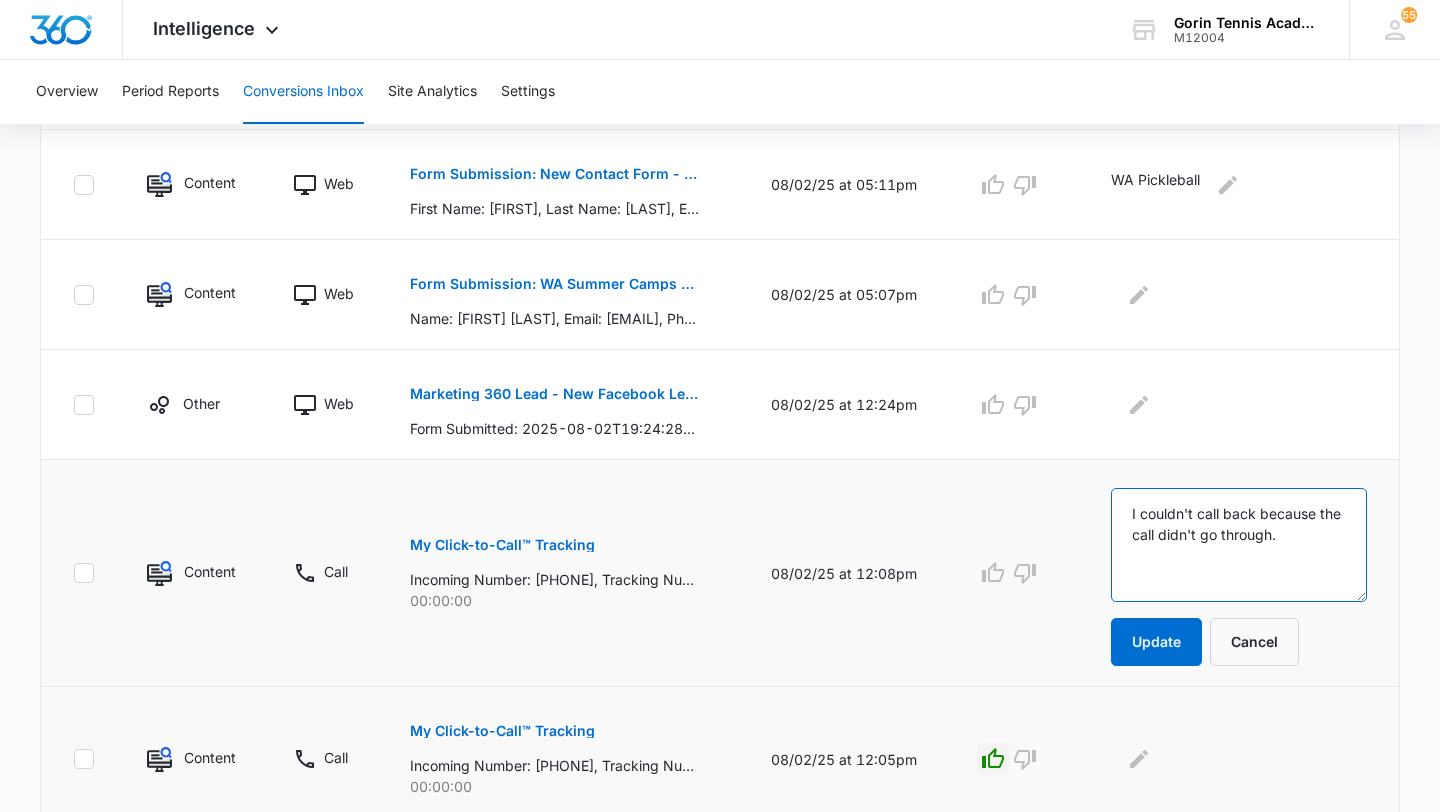 click on "I couldn't call back because the call didn't go through." at bounding box center (1239, 545) 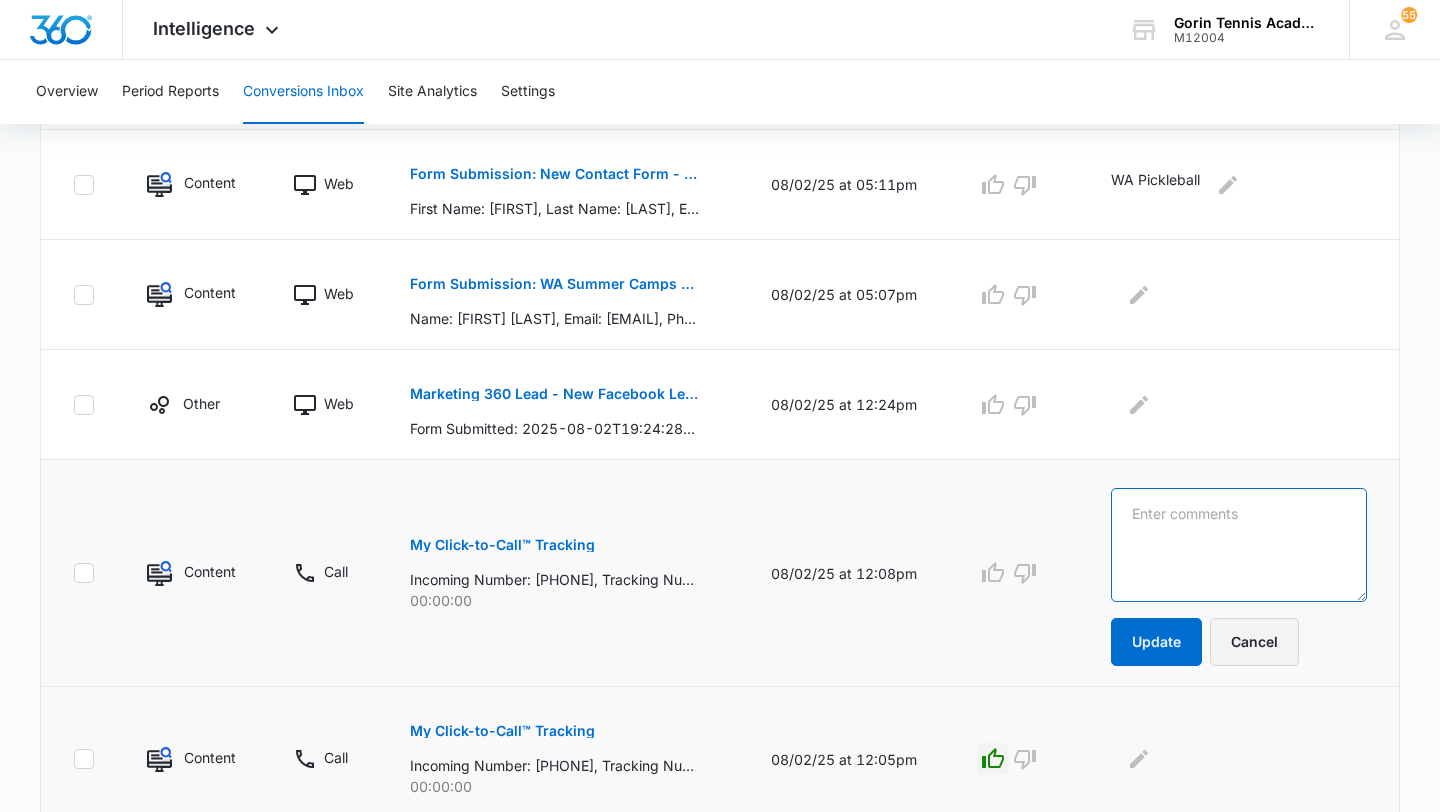 type 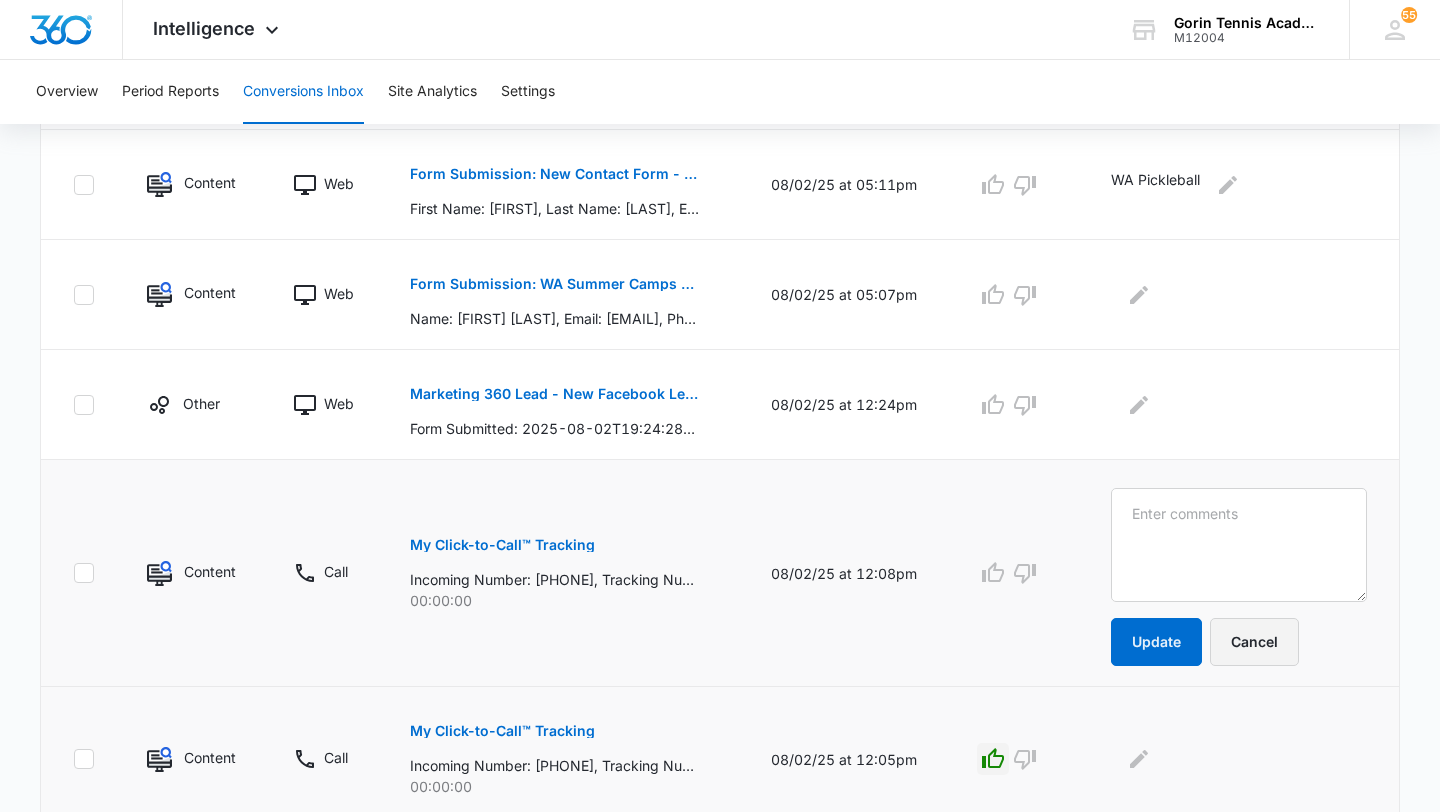 click on "Cancel" at bounding box center [1254, 642] 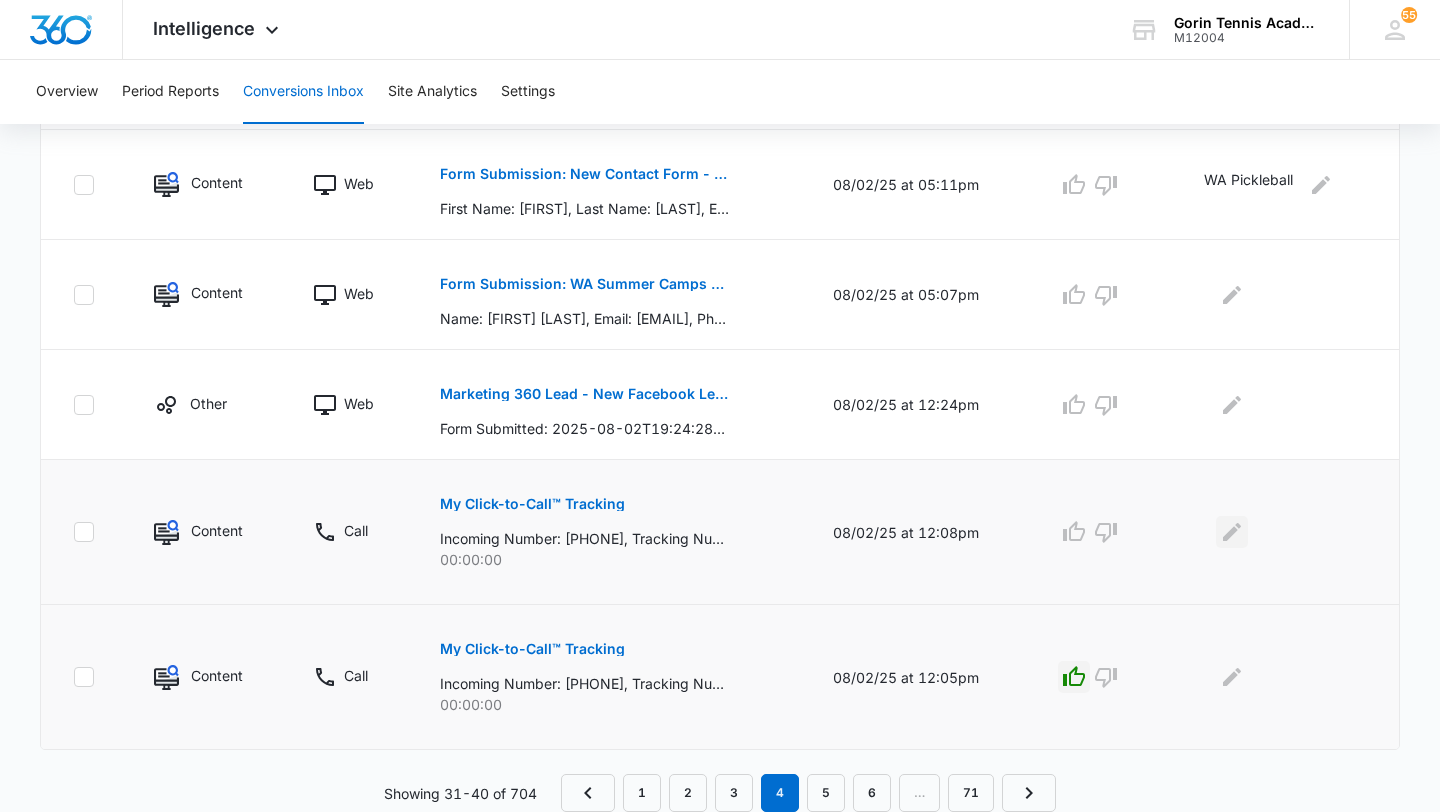 click 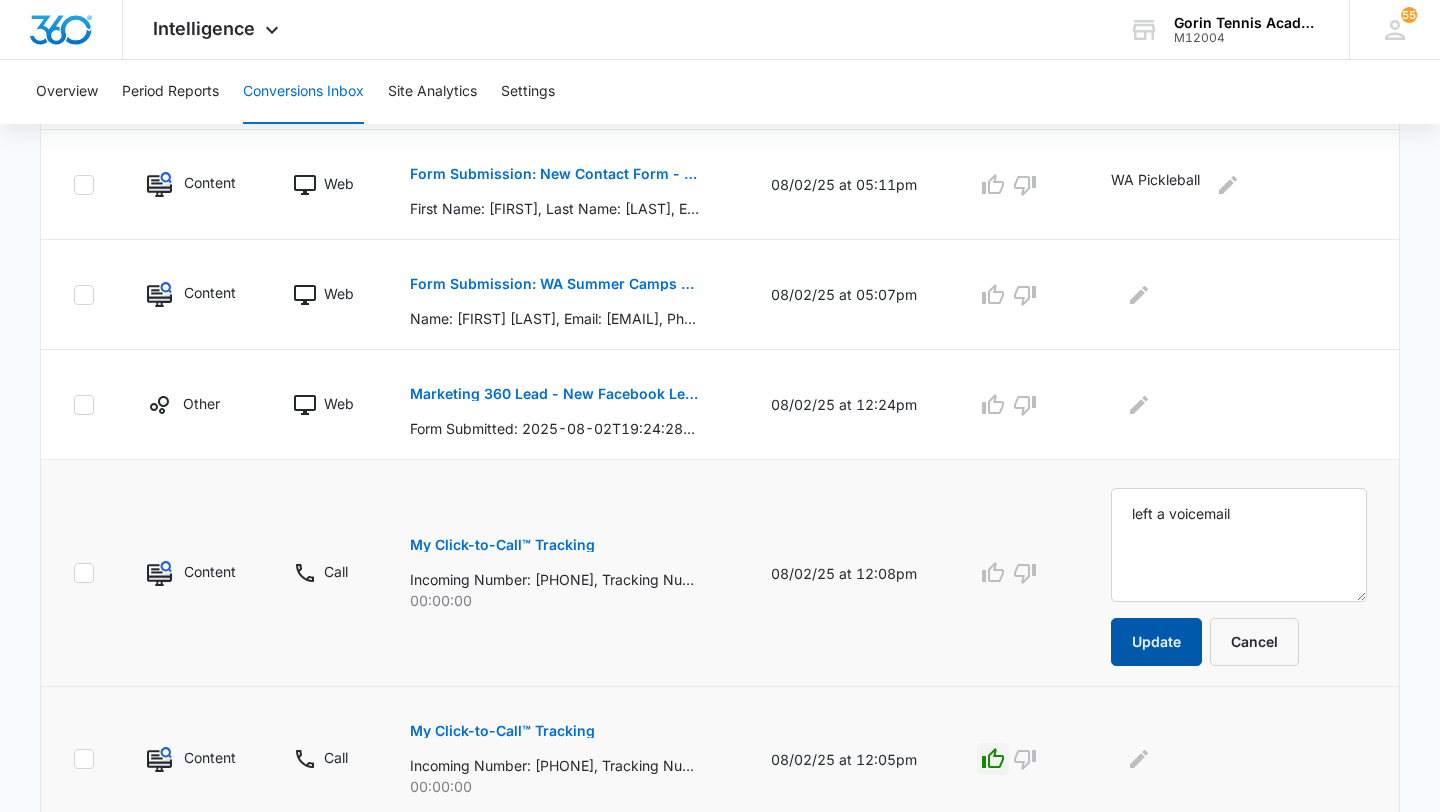 type on "left a voicemail" 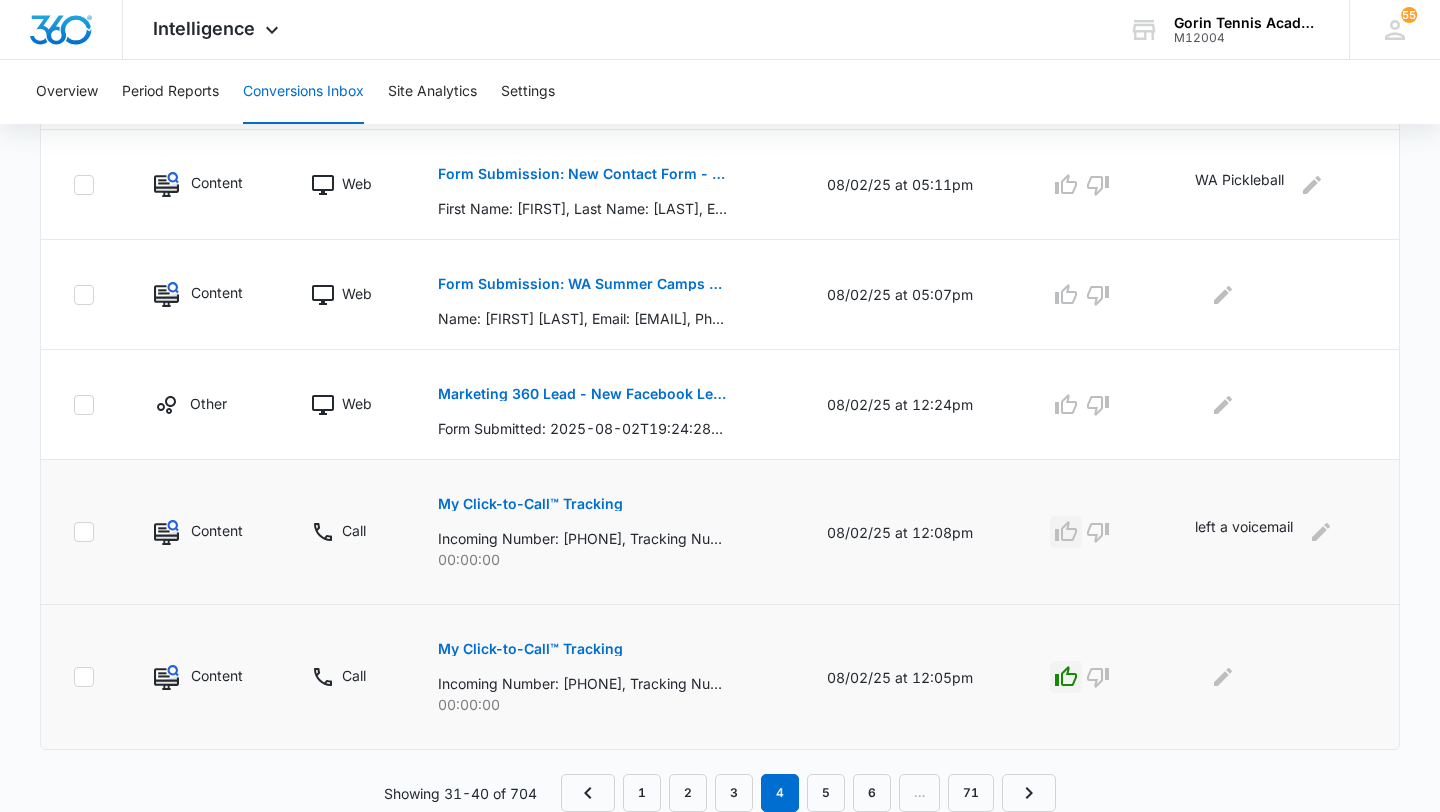 click 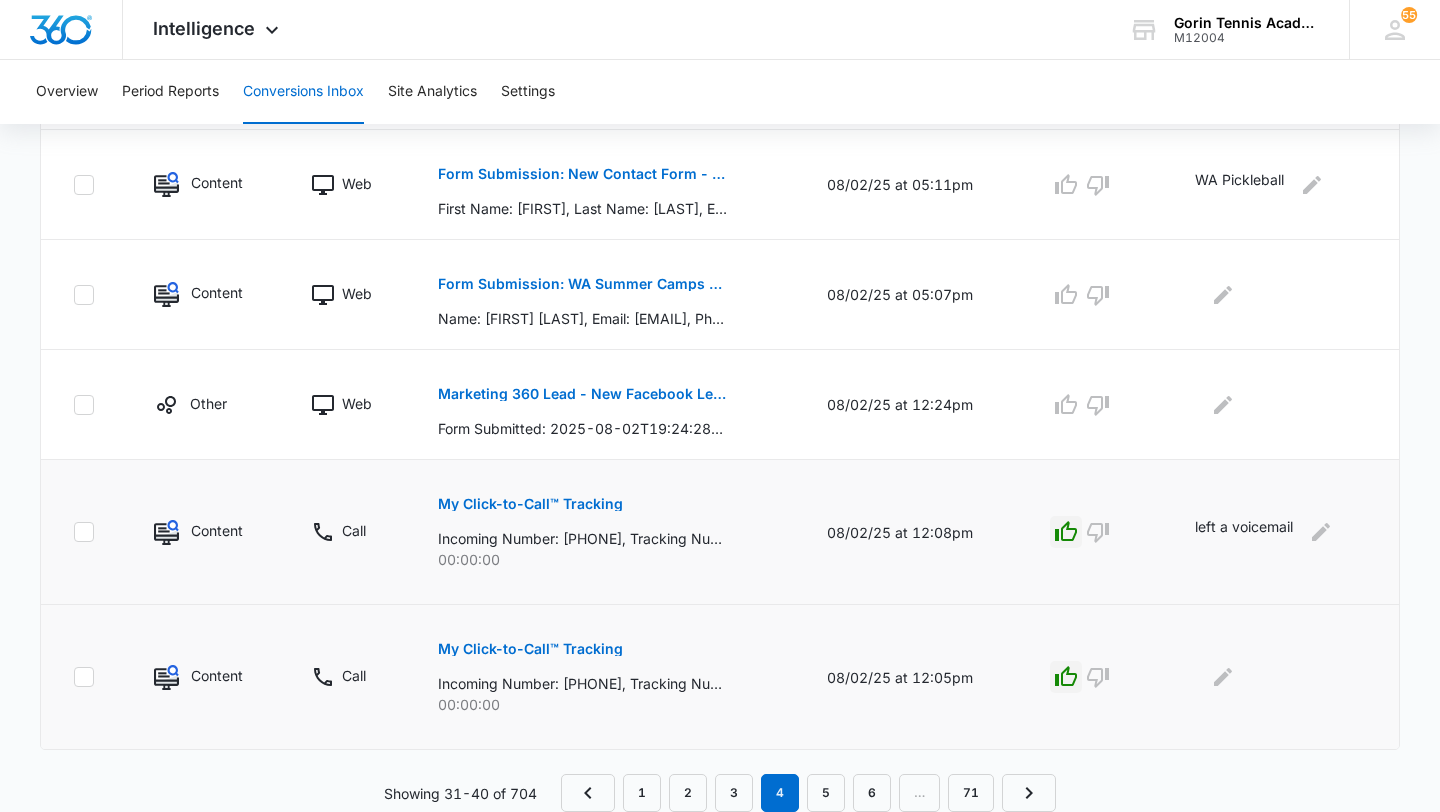 click on "My Click-to-Call™ Tracking" at bounding box center [530, 504] 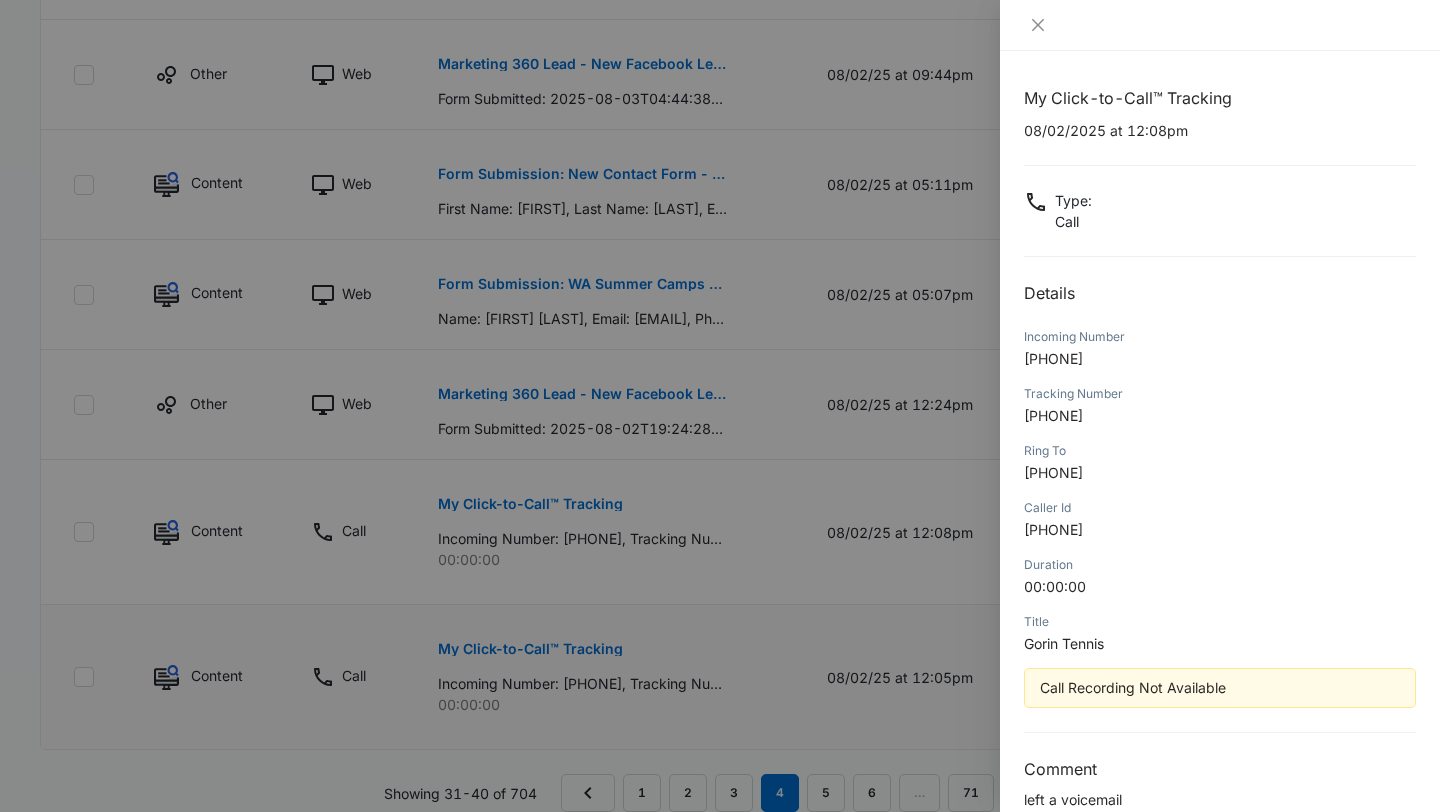 click on "[PHONE]" at bounding box center [1053, 358] 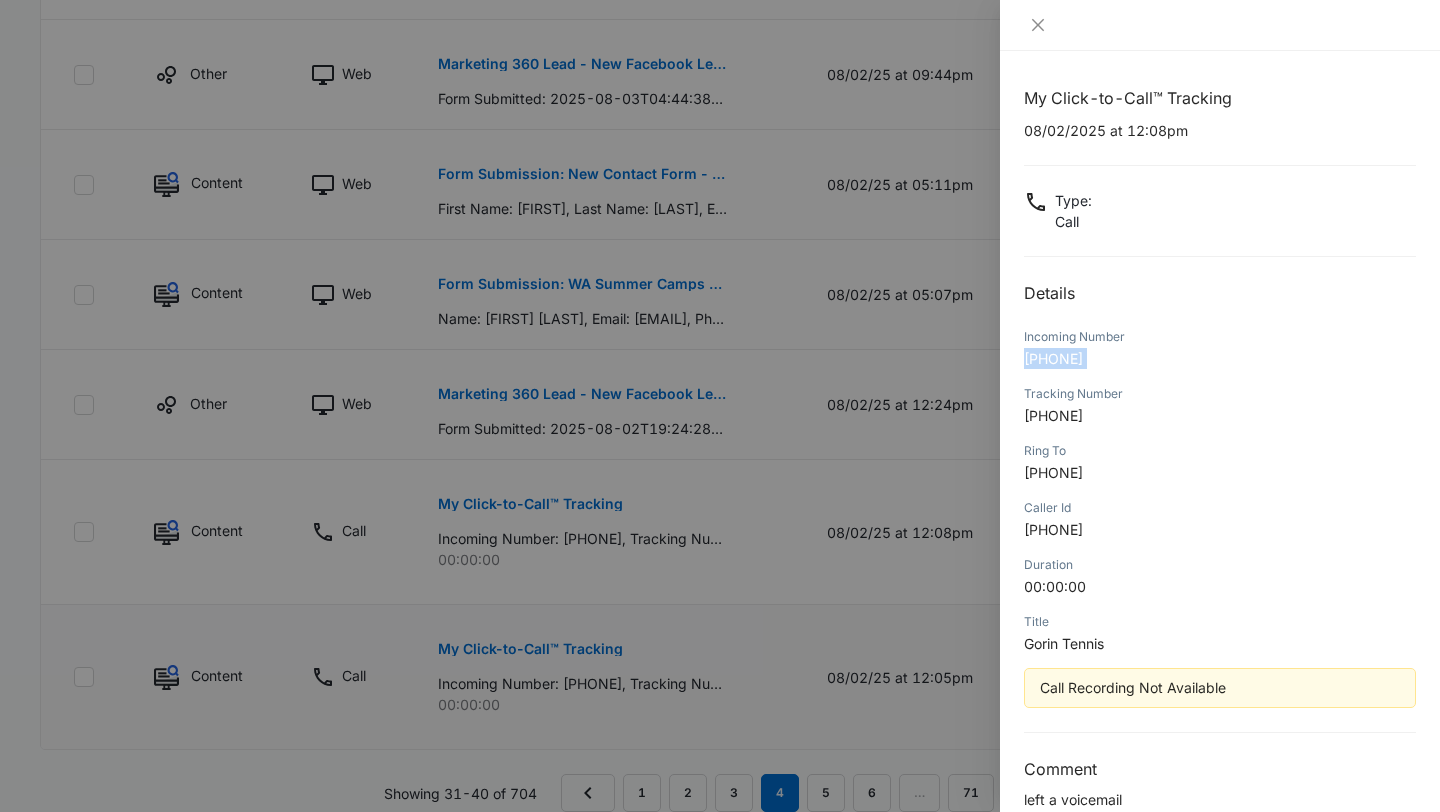 click on "[PHONE]" at bounding box center [1053, 358] 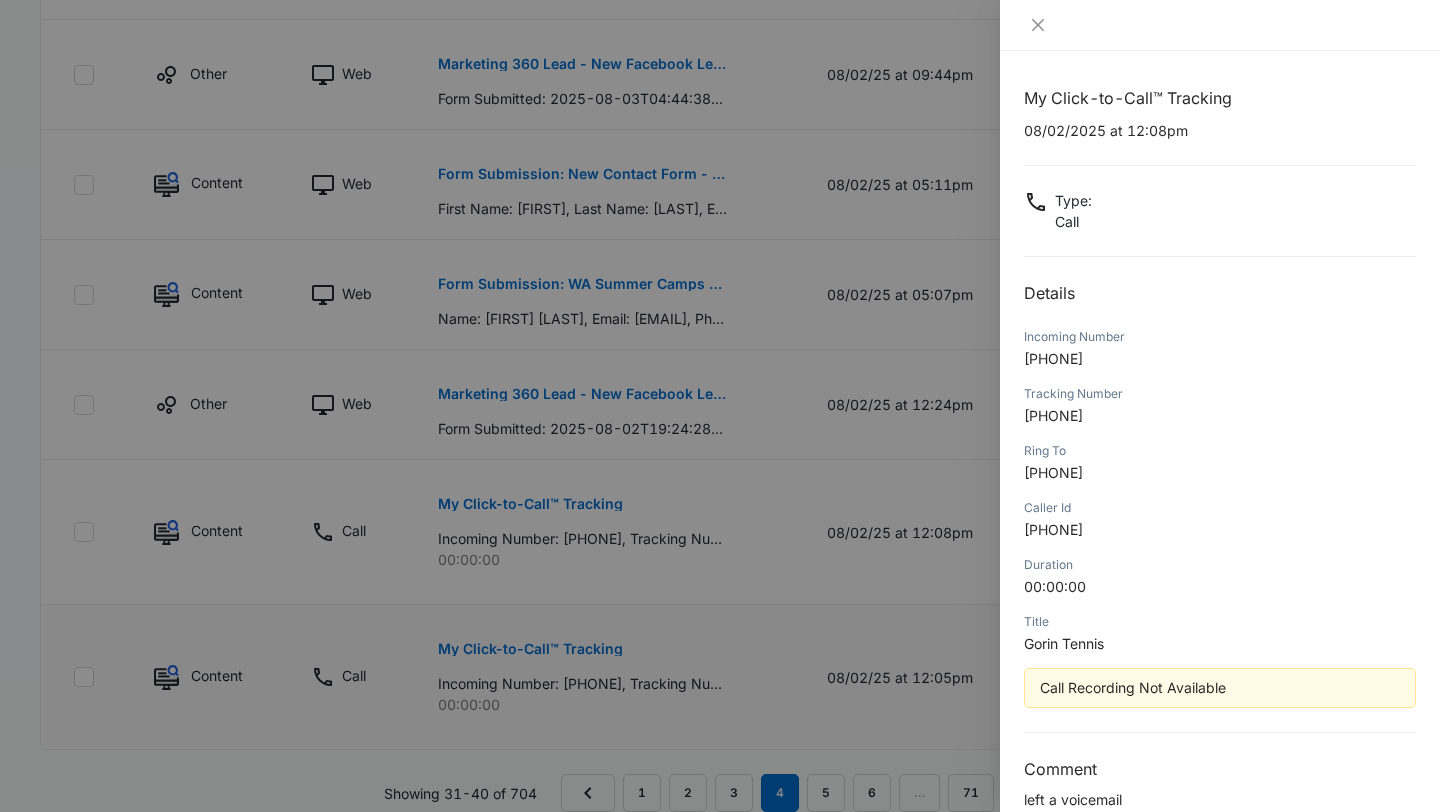 click at bounding box center (720, 406) 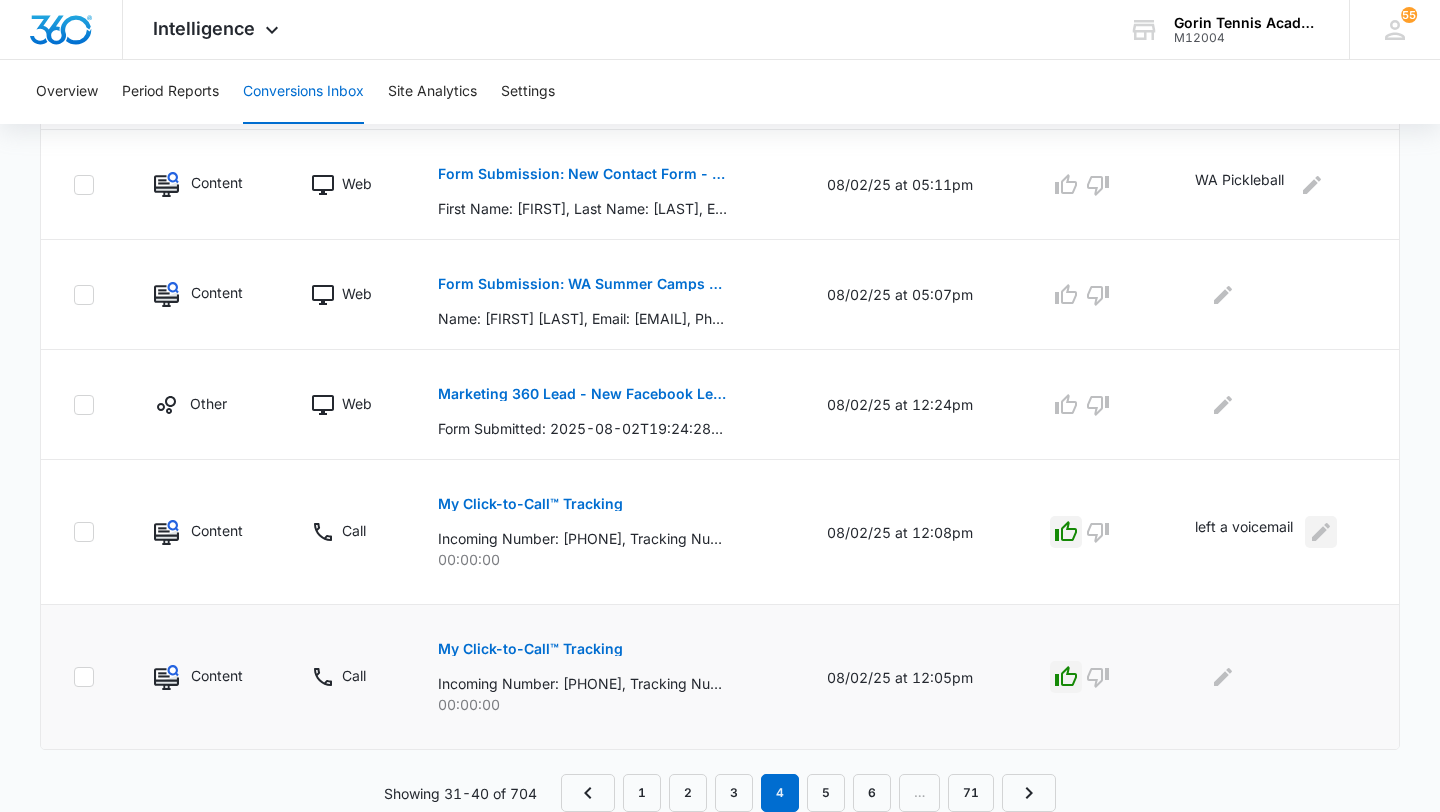 click 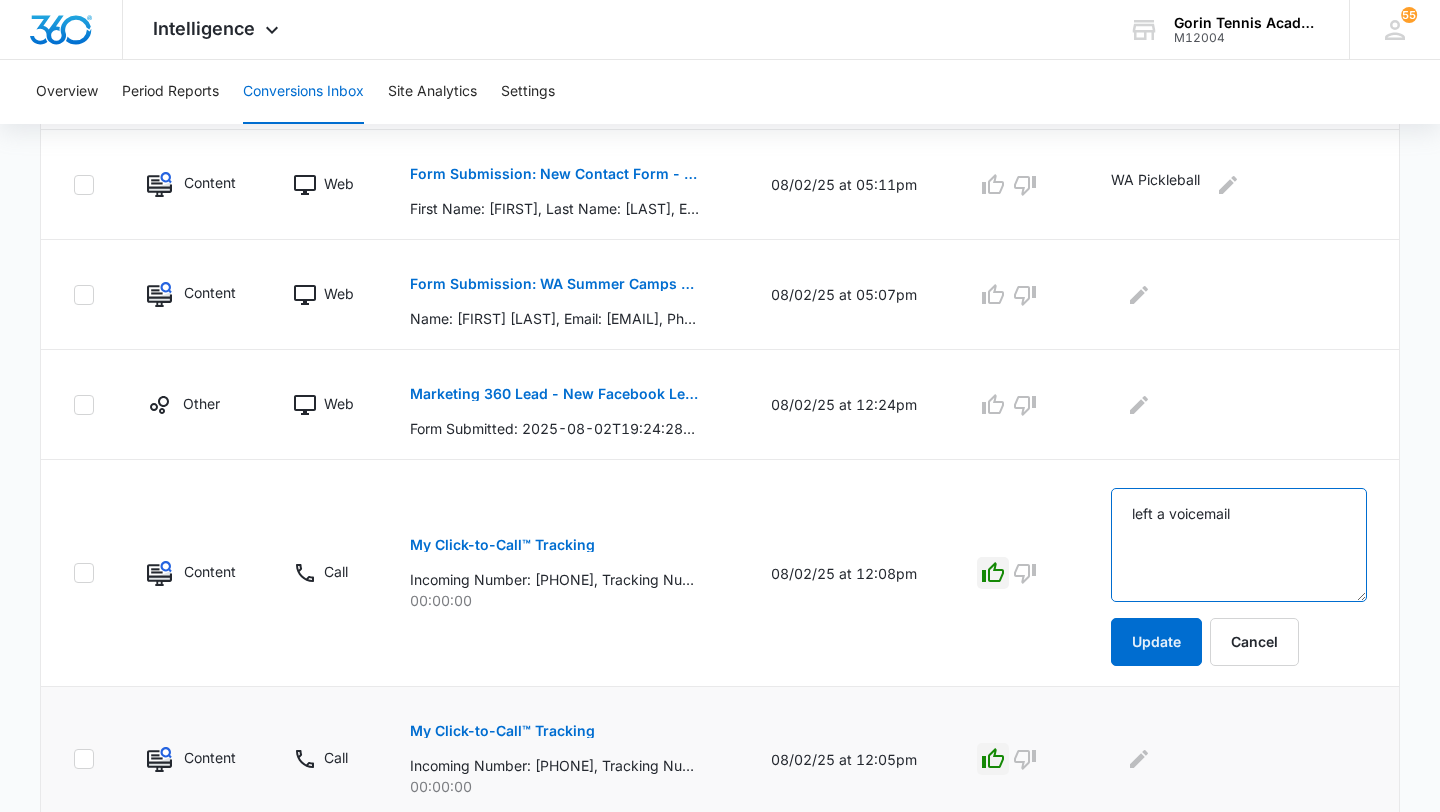 click on "left a voicemail" at bounding box center [1239, 545] 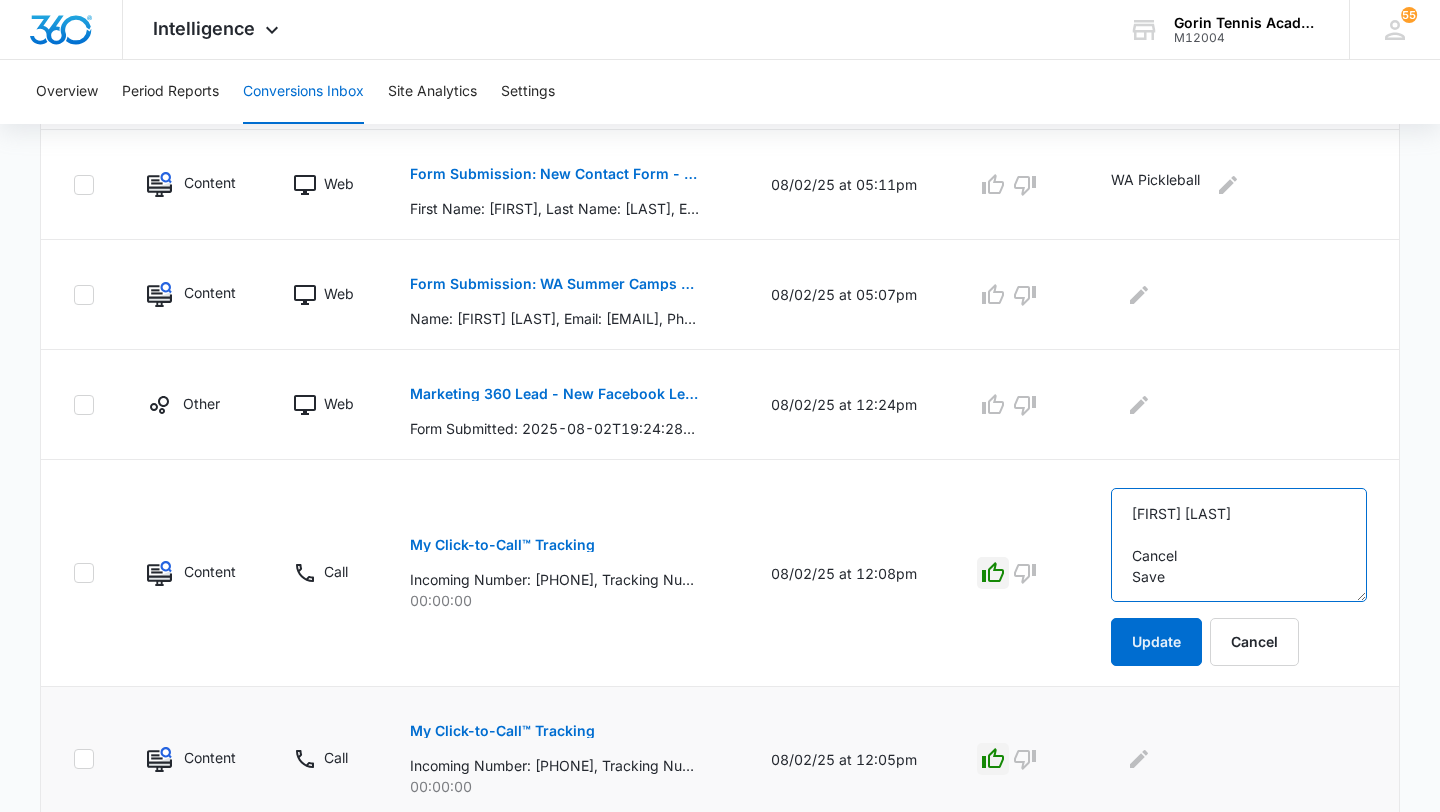 scroll, scrollTop: 14, scrollLeft: 0, axis: vertical 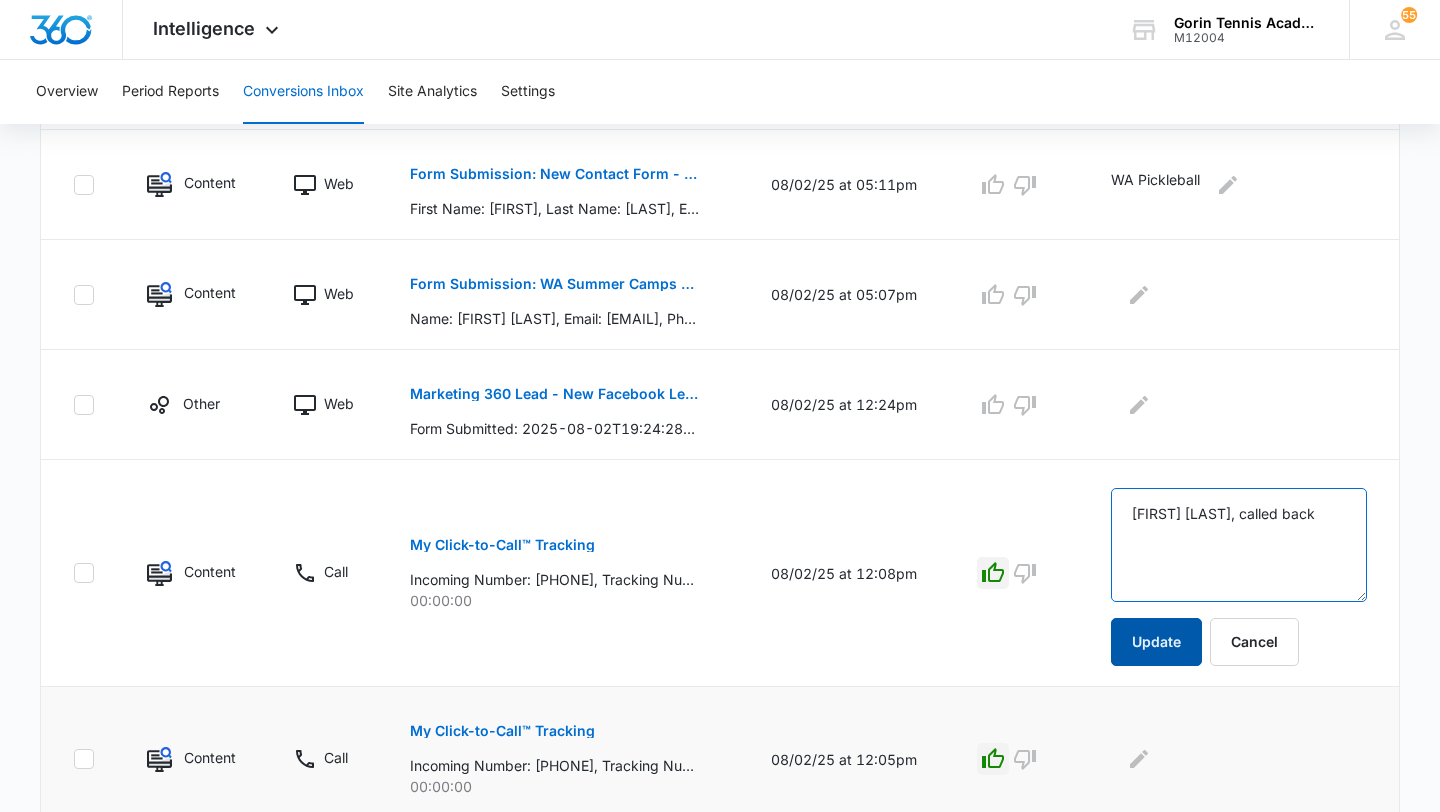 type on "[FIRST] [LAST], called back" 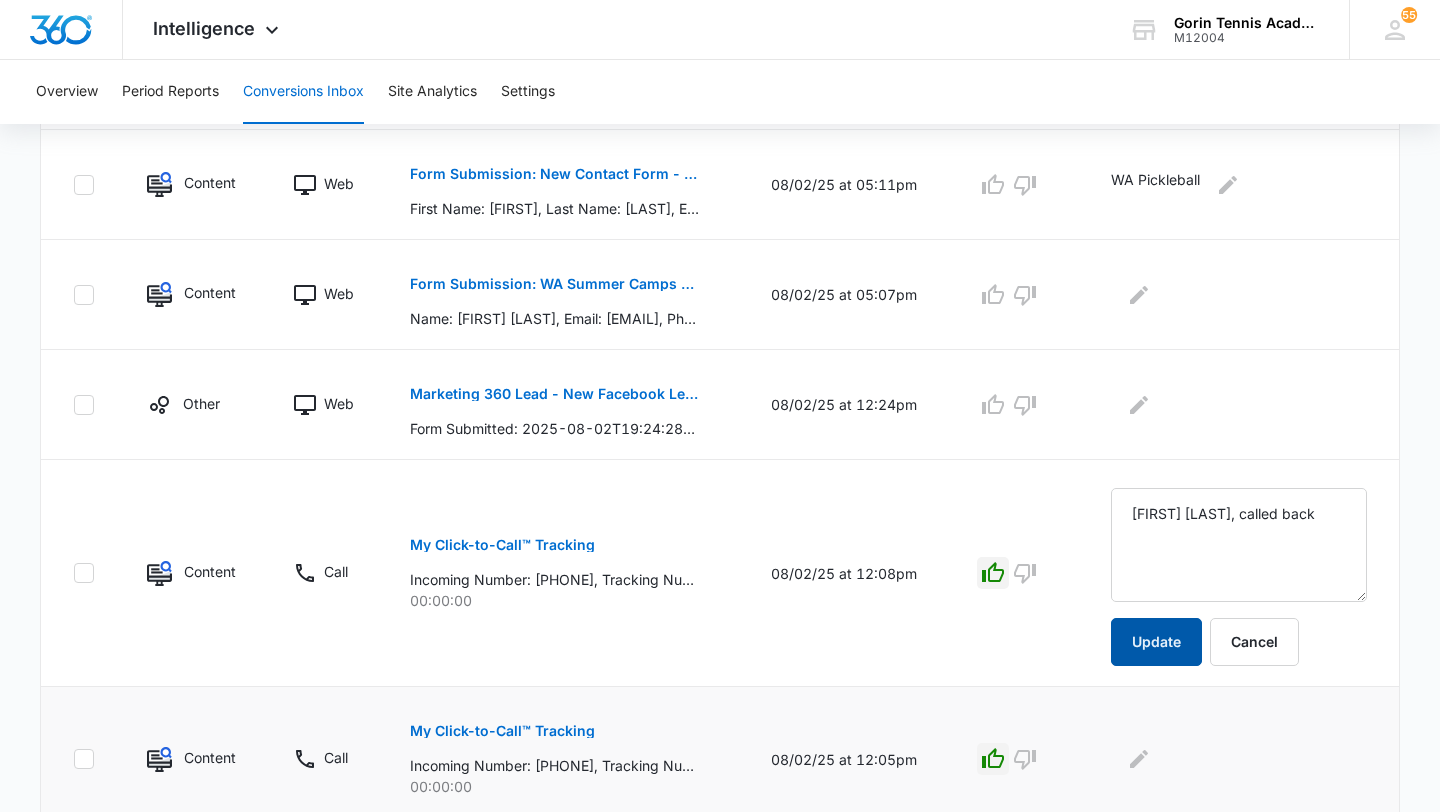 click on "Update" at bounding box center [1156, 642] 